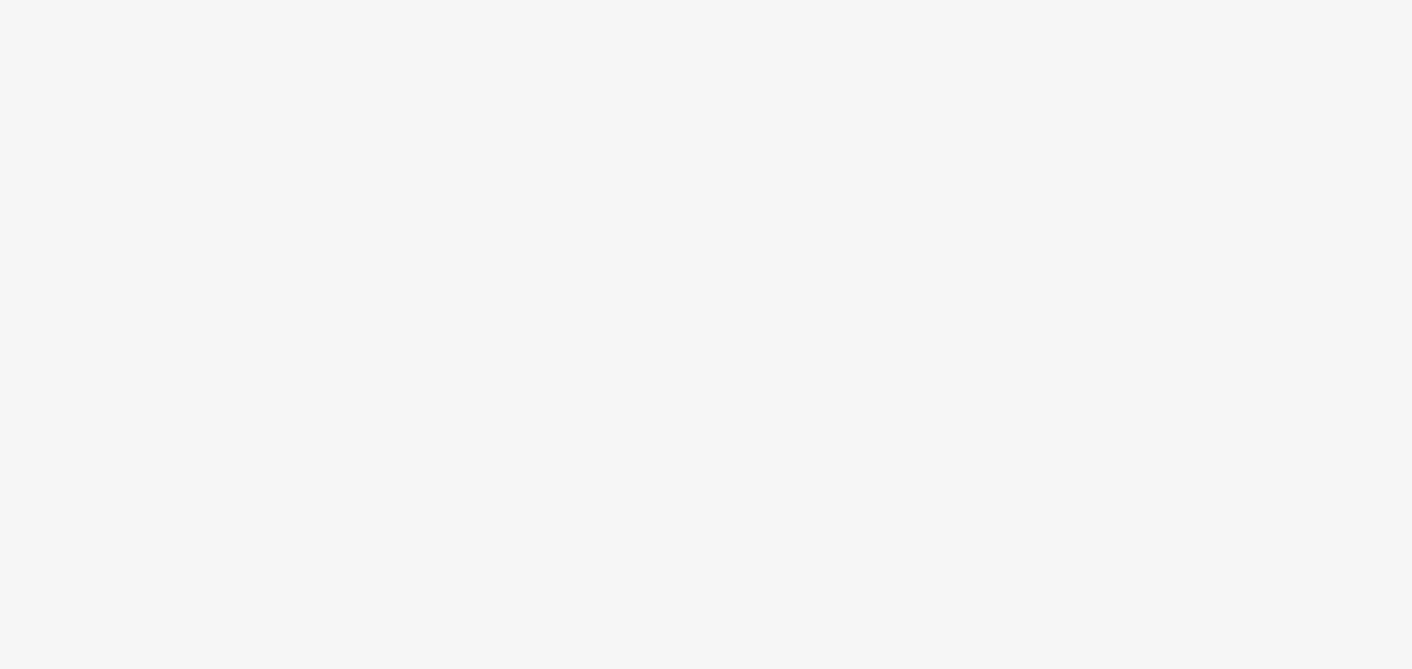 scroll, scrollTop: 0, scrollLeft: 0, axis: both 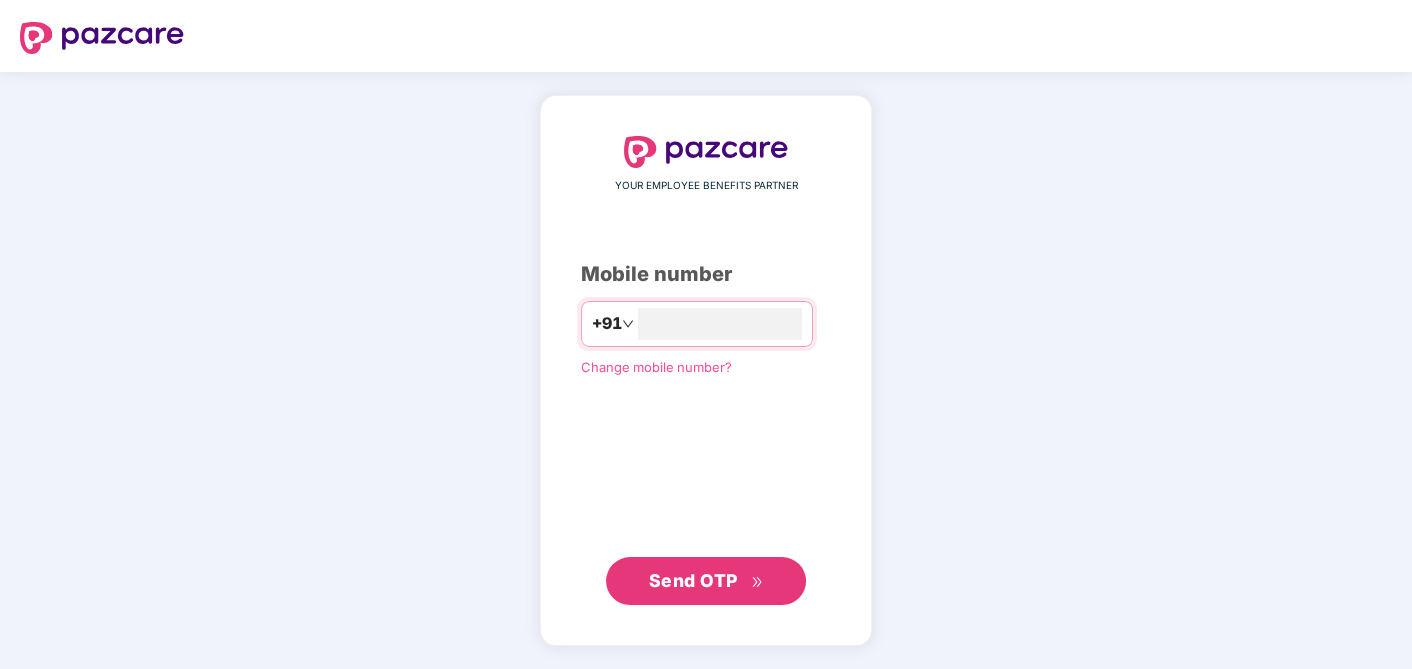 type on "**********" 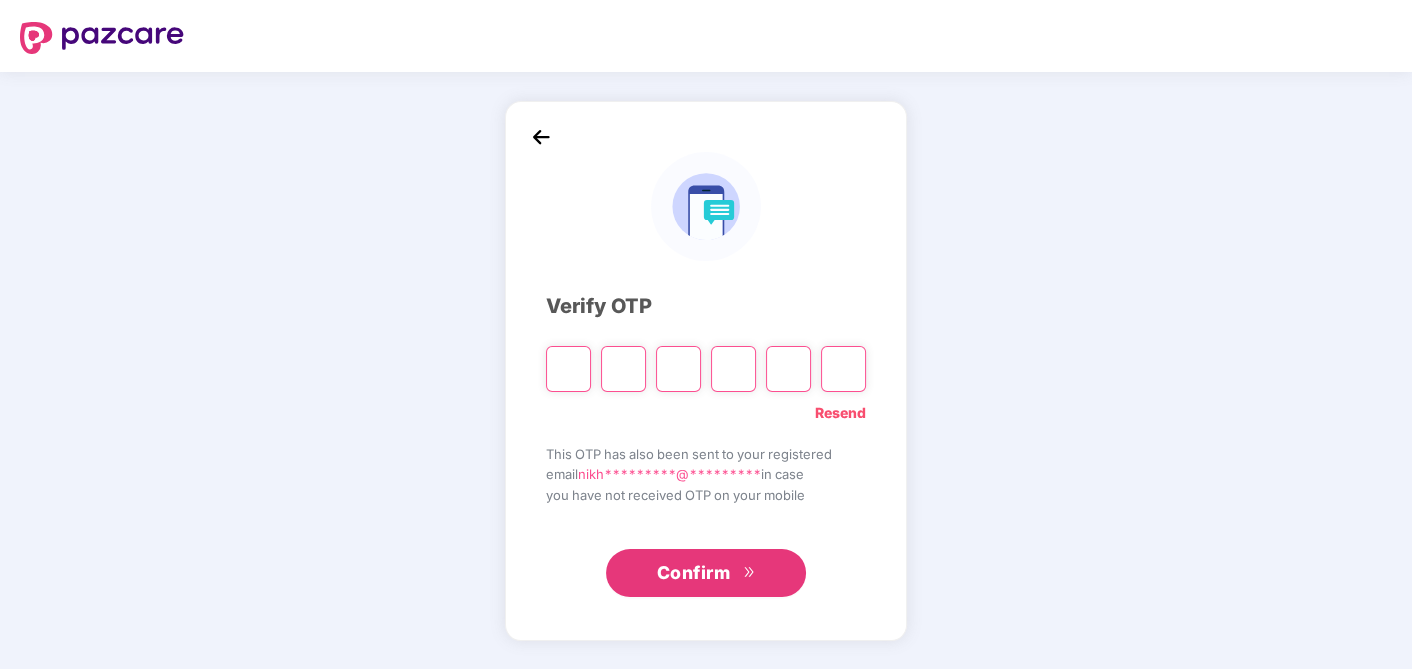 type on "*" 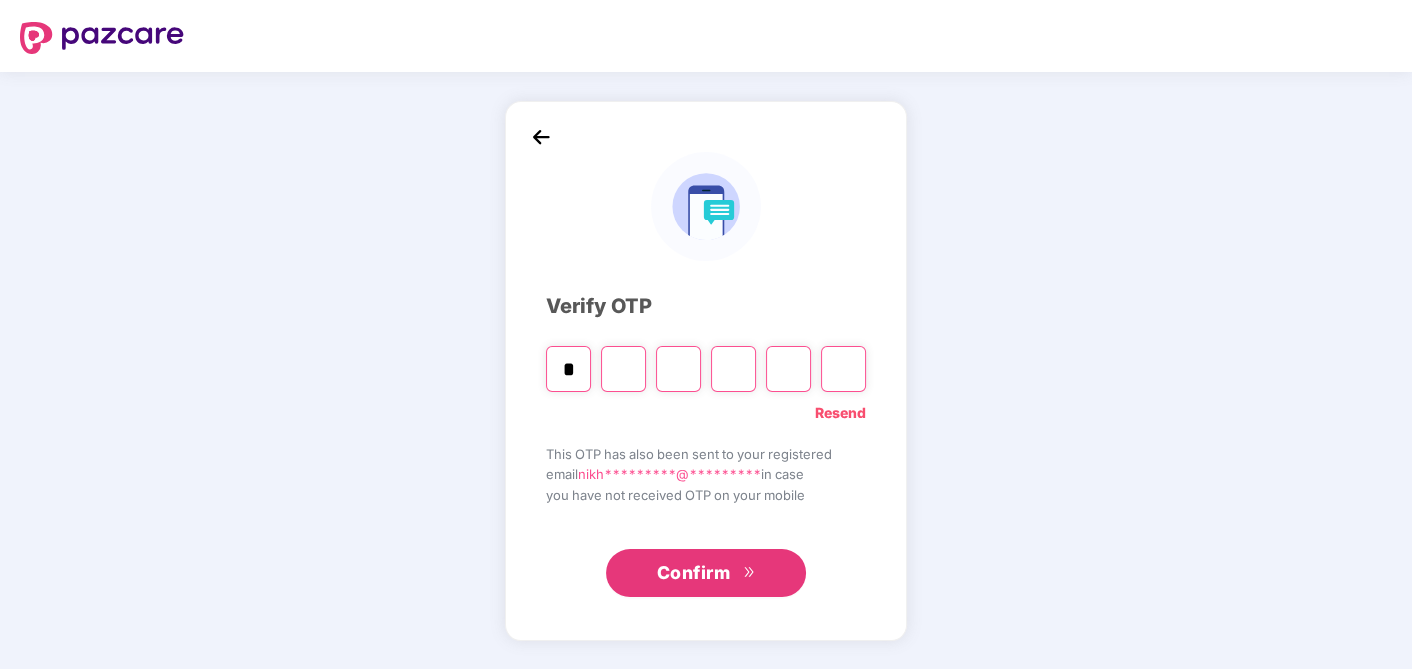 type on "*" 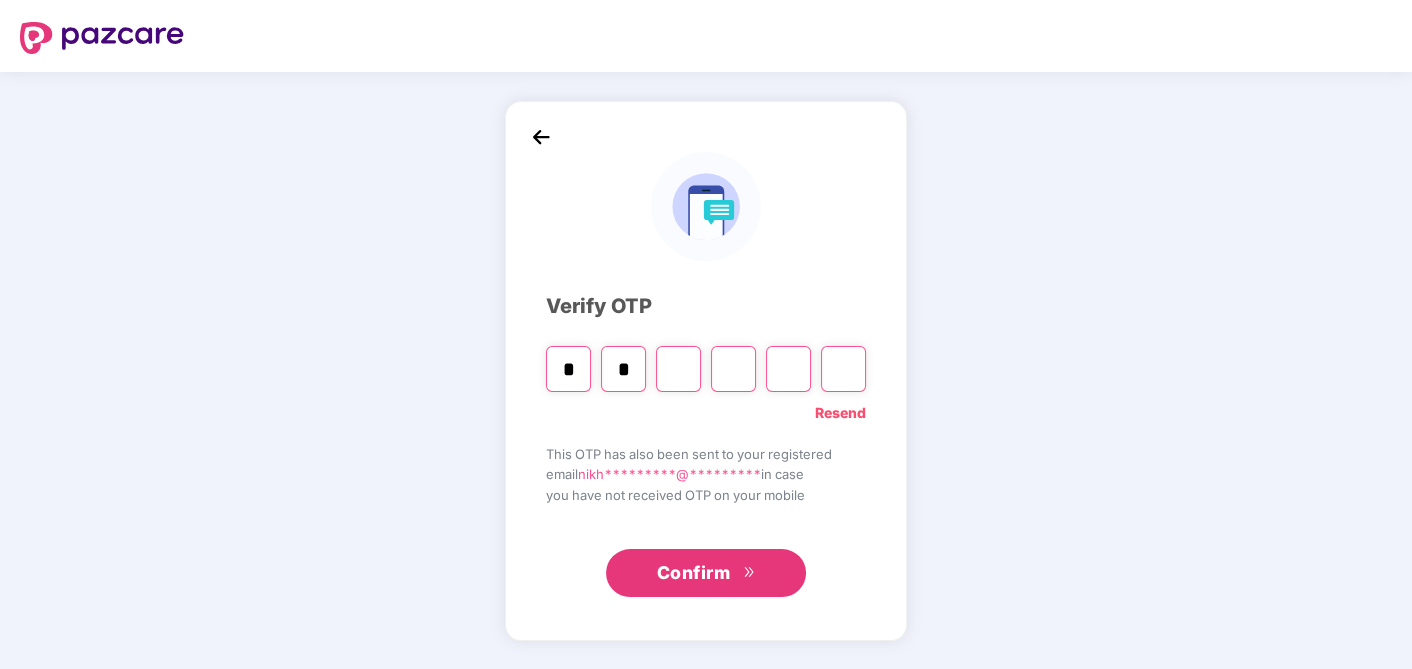 type on "*" 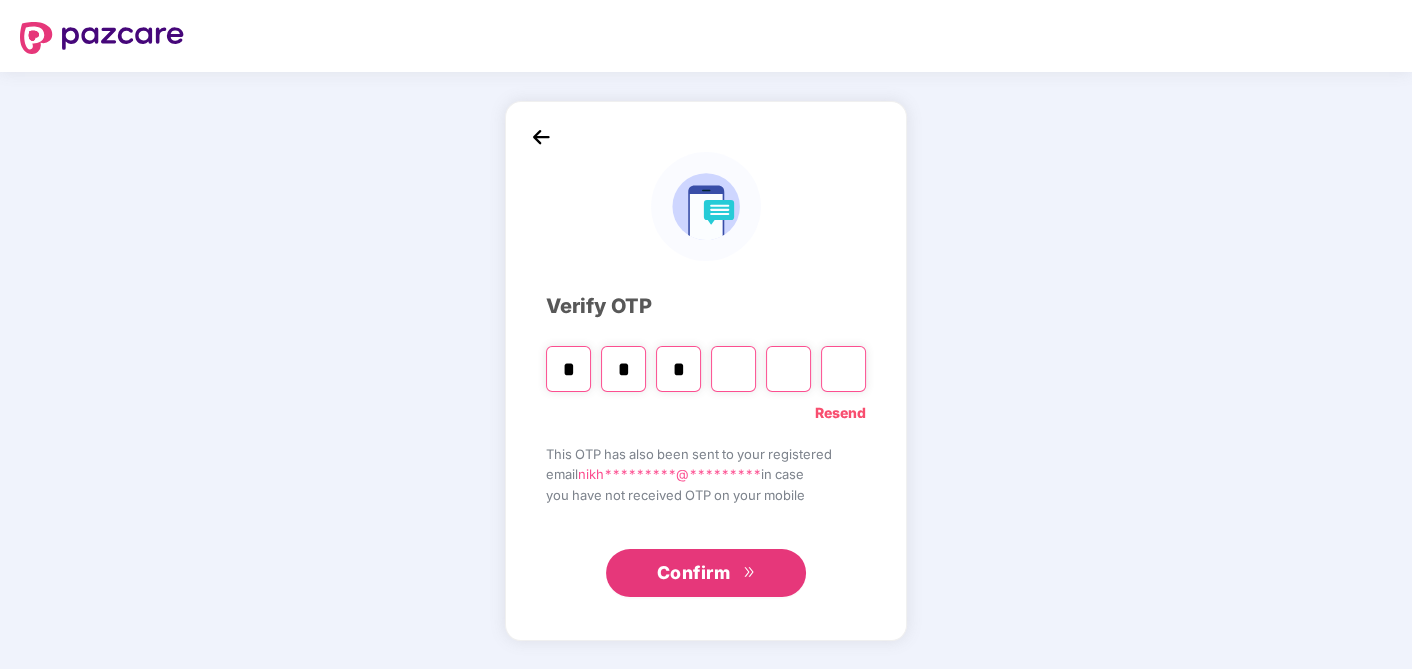 type on "*" 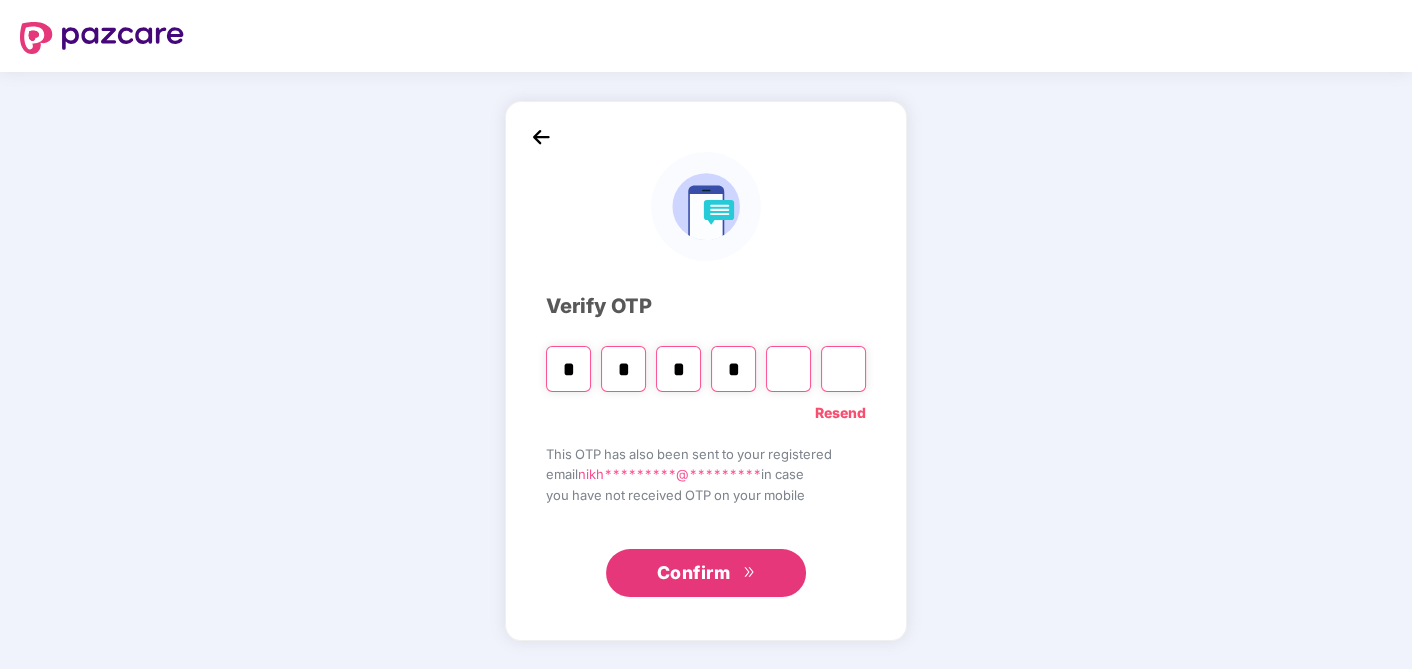 type on "*" 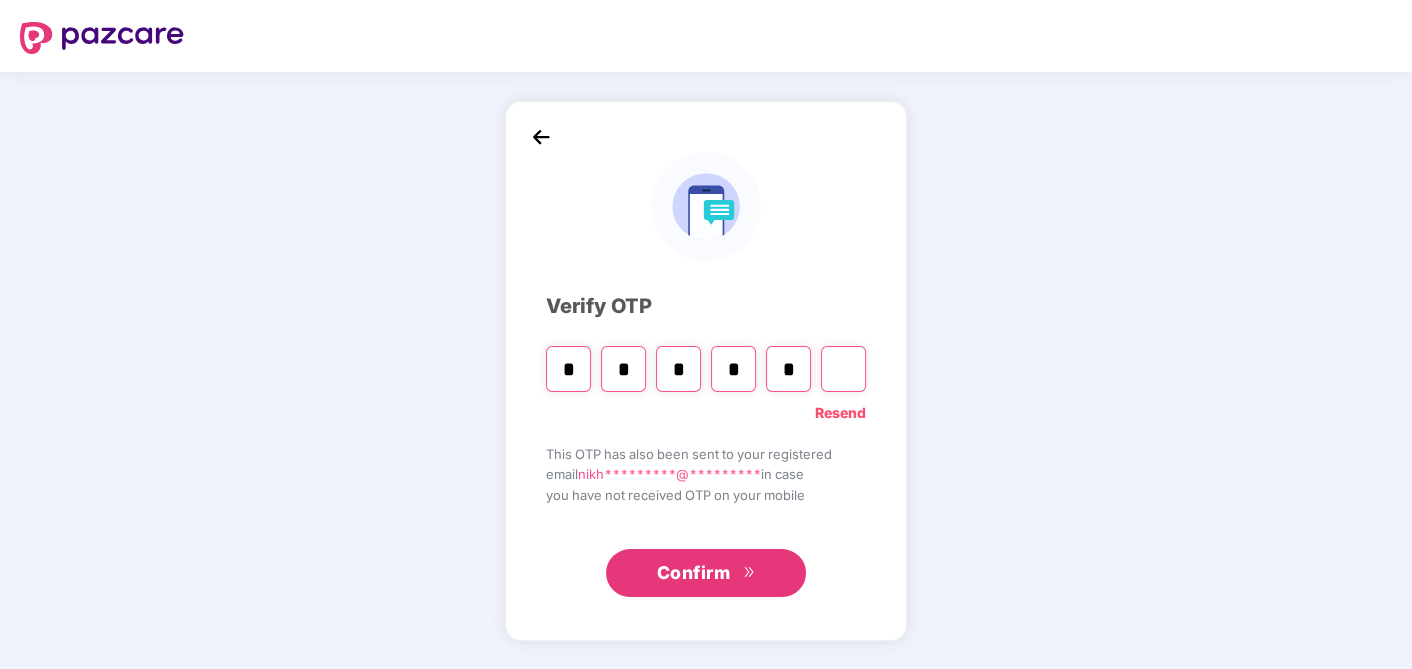 type on "*" 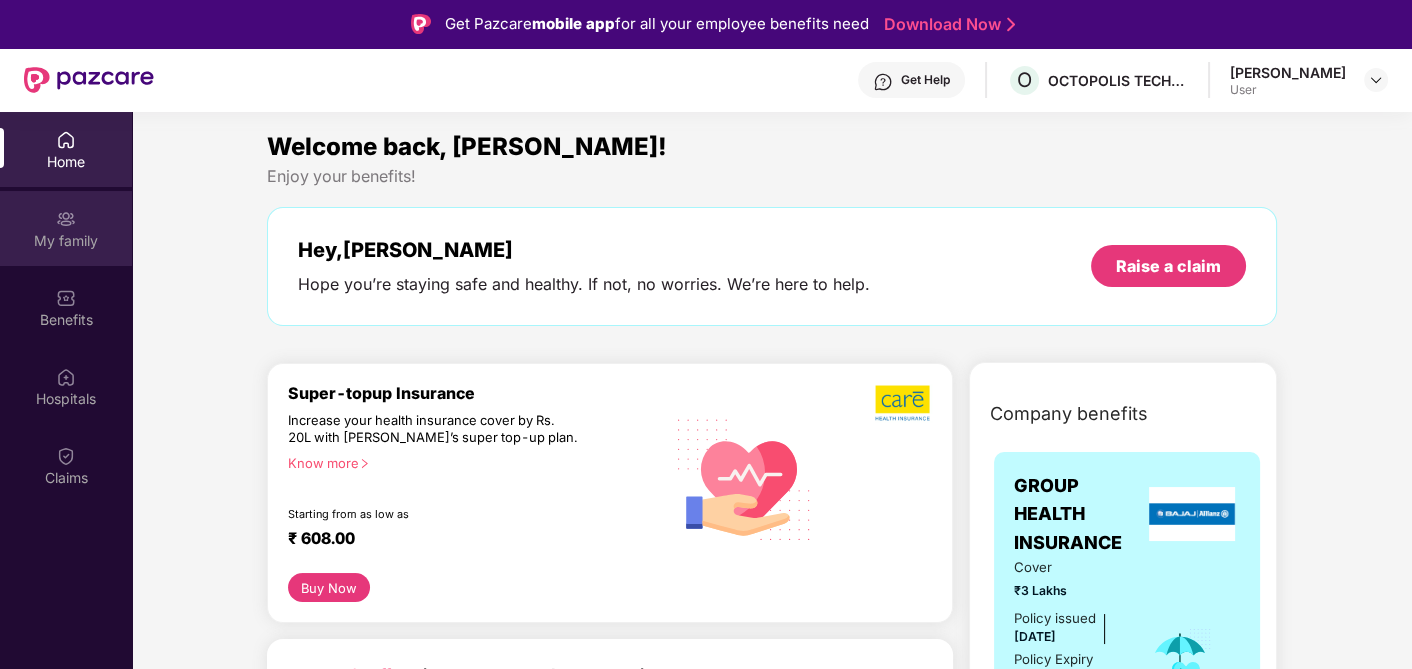 click on "My family" at bounding box center [66, 241] 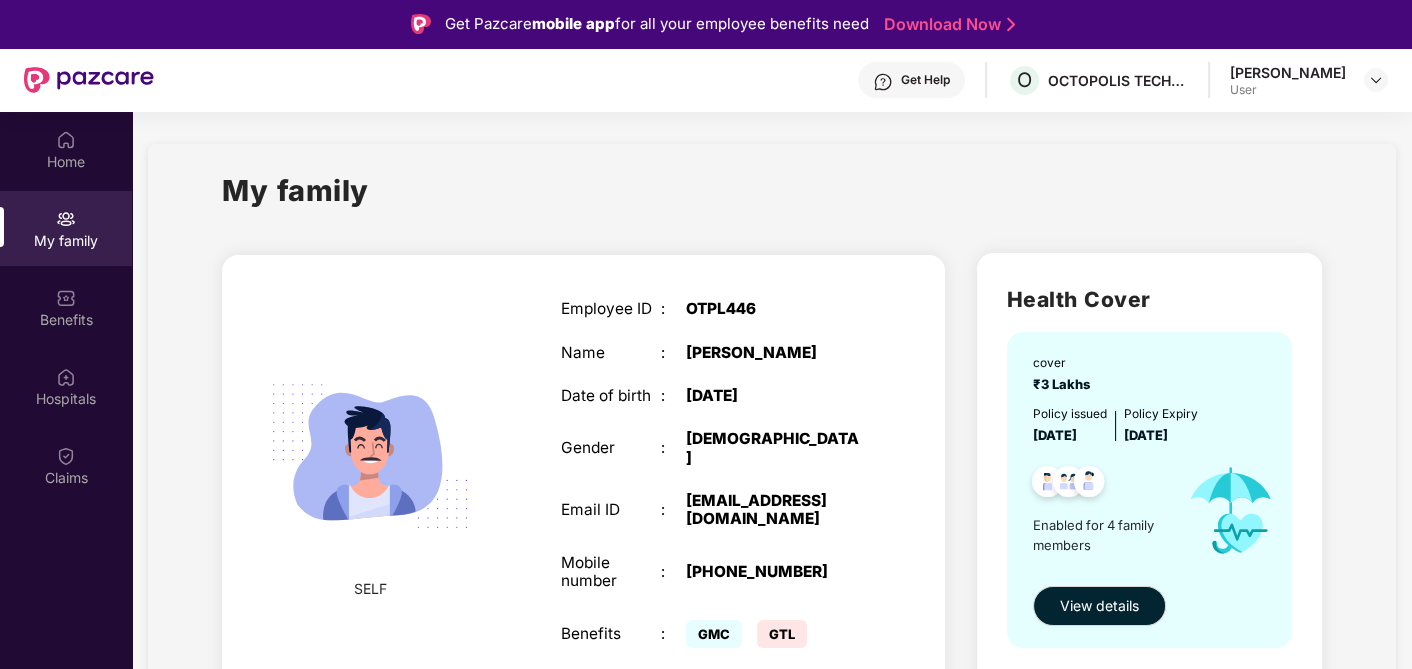 scroll, scrollTop: 333, scrollLeft: 0, axis: vertical 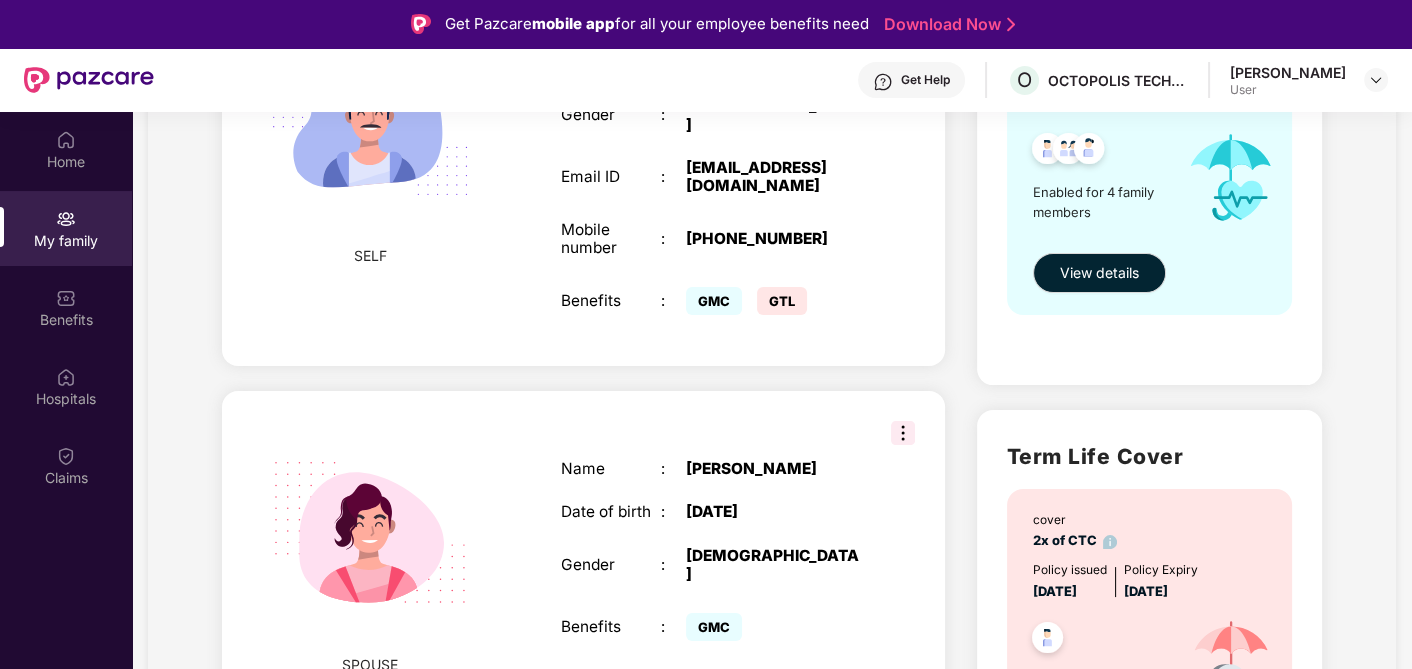 click at bounding box center (903, 433) 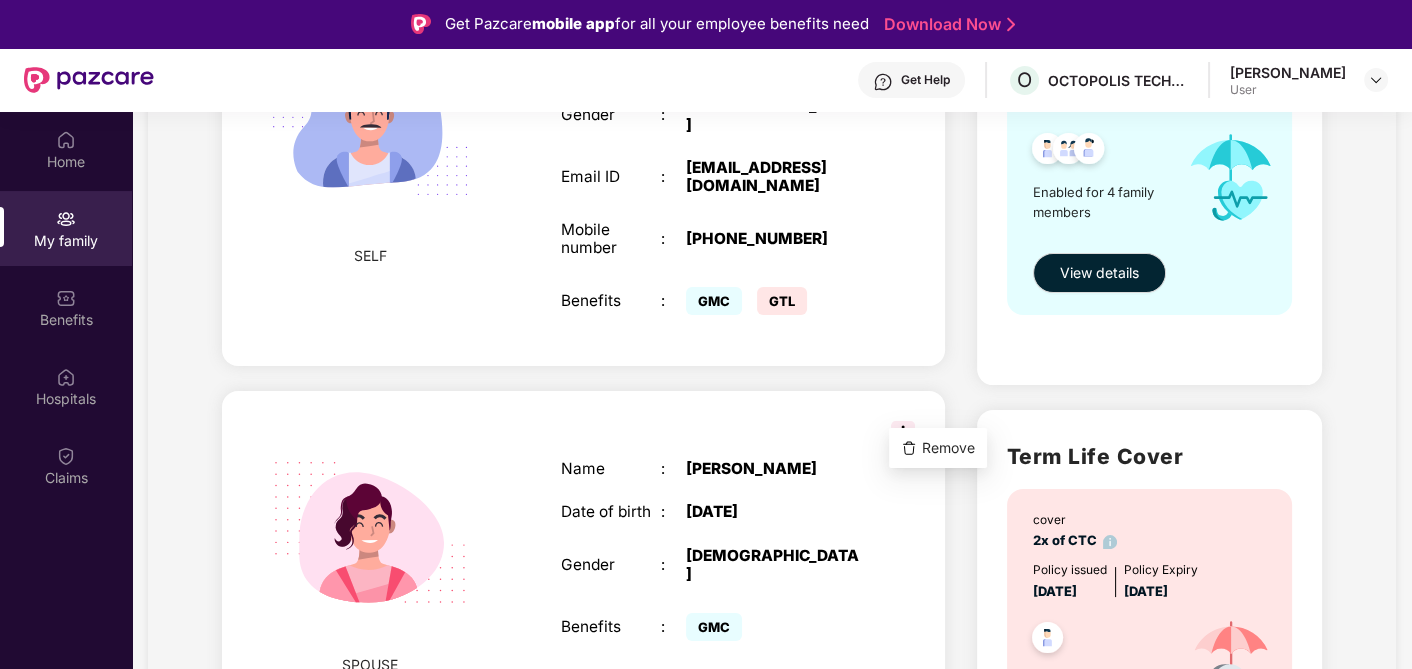 click on "SPOUSE Name : [PERSON_NAME] Date of birth : [DEMOGRAPHIC_DATA] Gender : [DEMOGRAPHIC_DATA] Benefits : GMC" at bounding box center (583, 553) 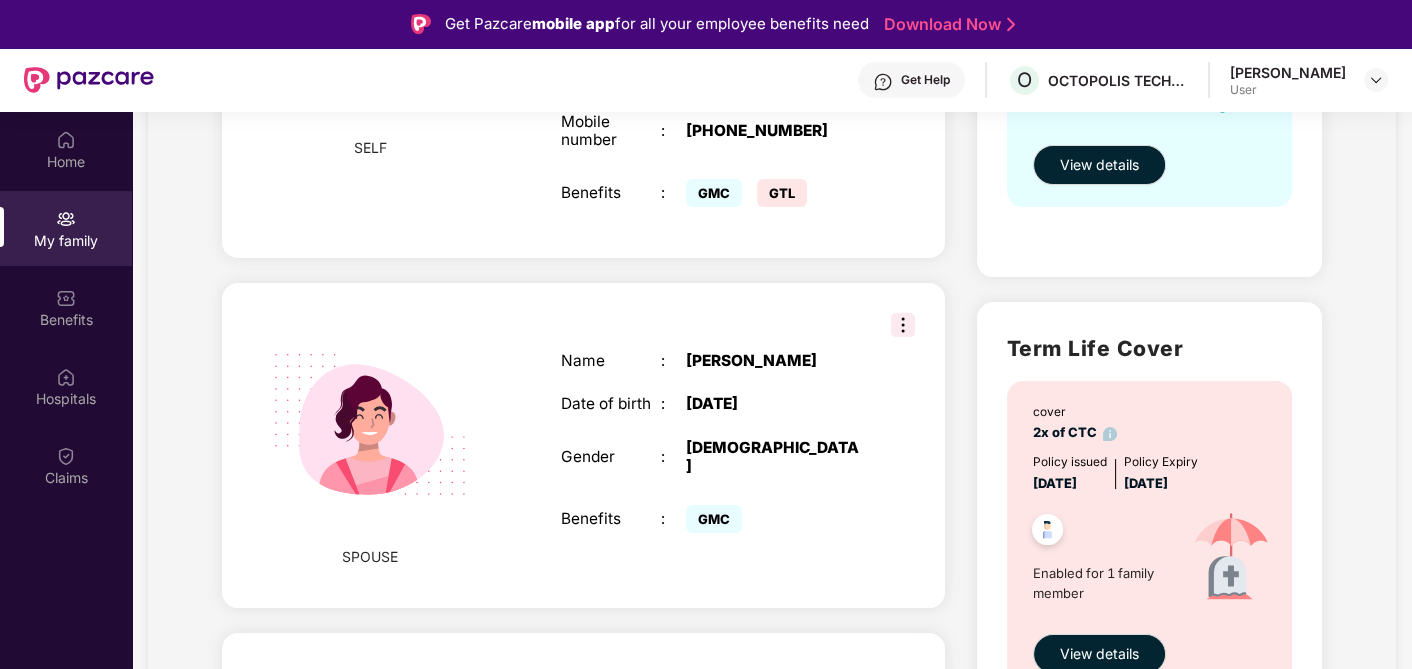 scroll, scrollTop: 586, scrollLeft: 0, axis: vertical 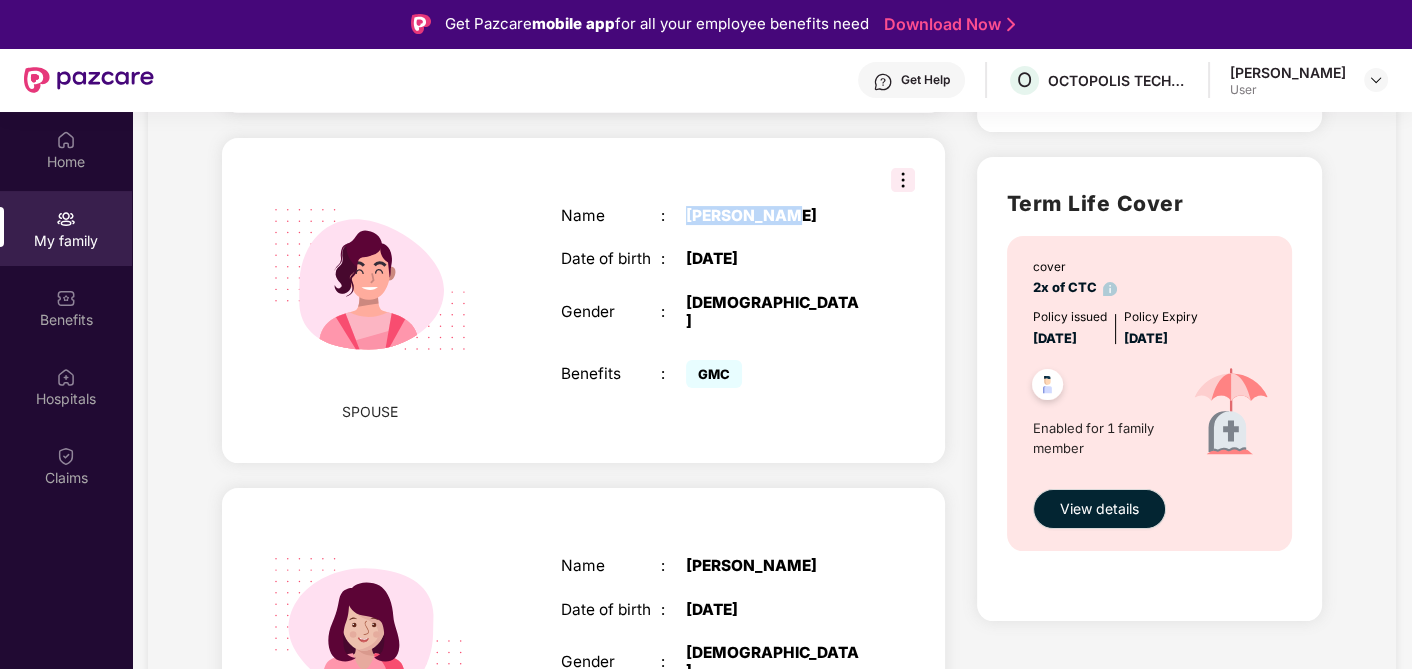 drag, startPoint x: 688, startPoint y: 206, endPoint x: 781, endPoint y: 205, distance: 93.00538 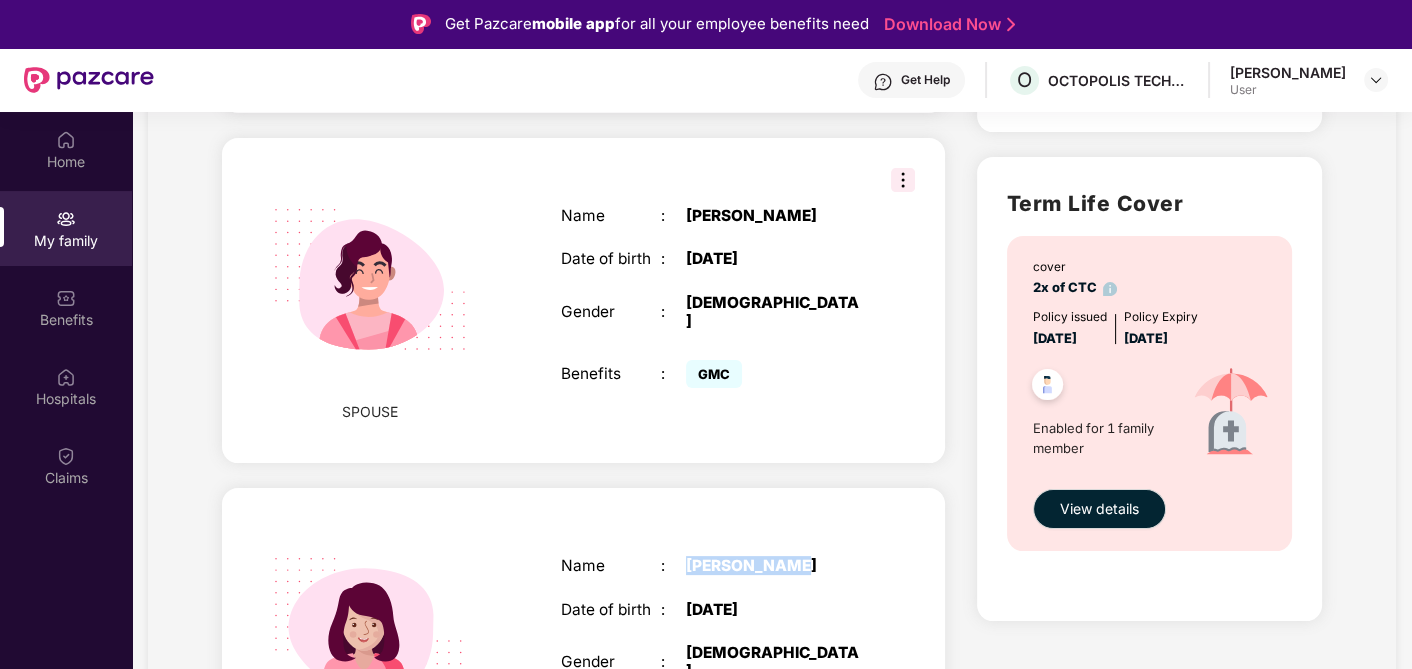 drag, startPoint x: 689, startPoint y: 559, endPoint x: 807, endPoint y: 560, distance: 118.004234 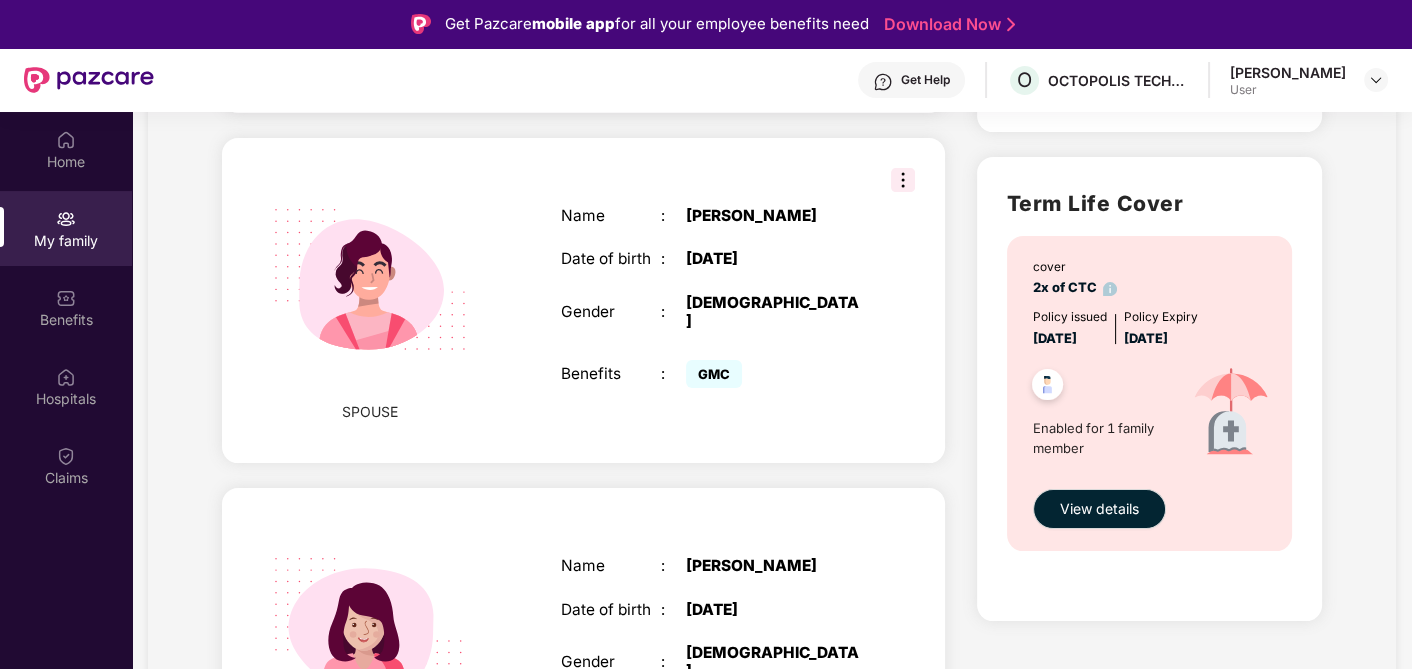 drag, startPoint x: 807, startPoint y: 560, endPoint x: 706, endPoint y: 574, distance: 101.96568 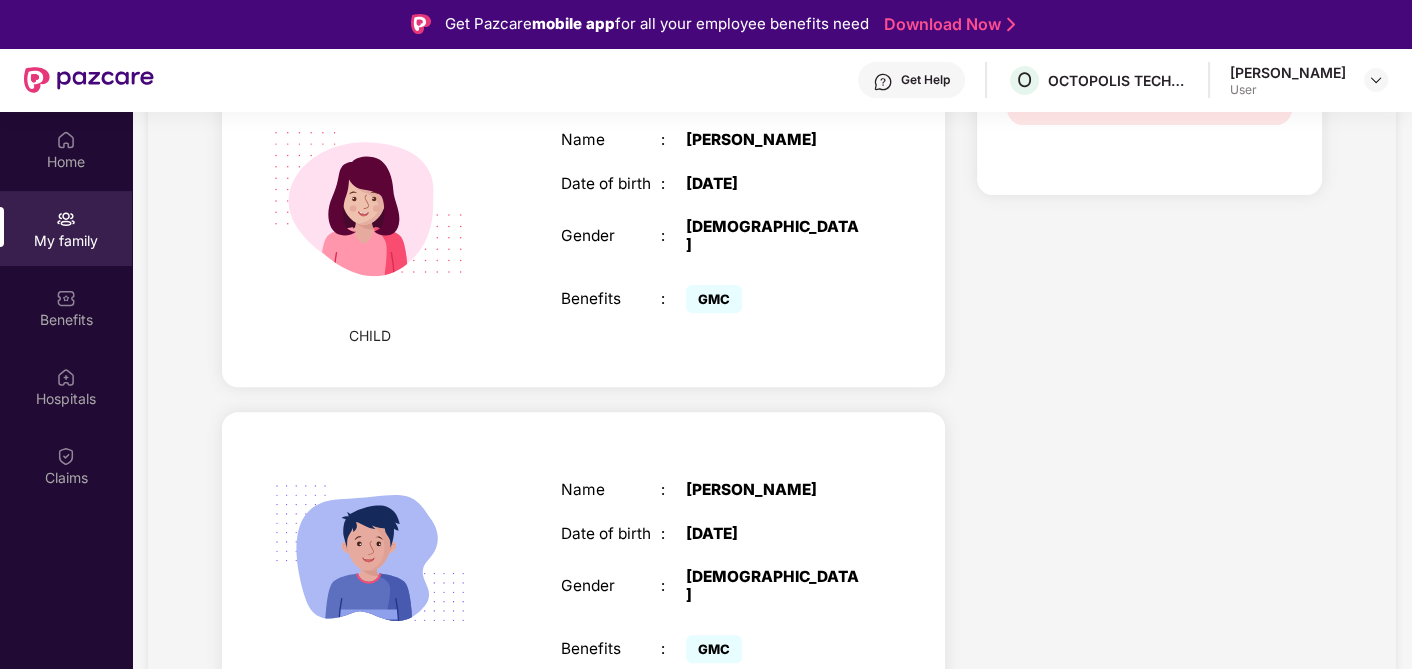 scroll, scrollTop: 1031, scrollLeft: 0, axis: vertical 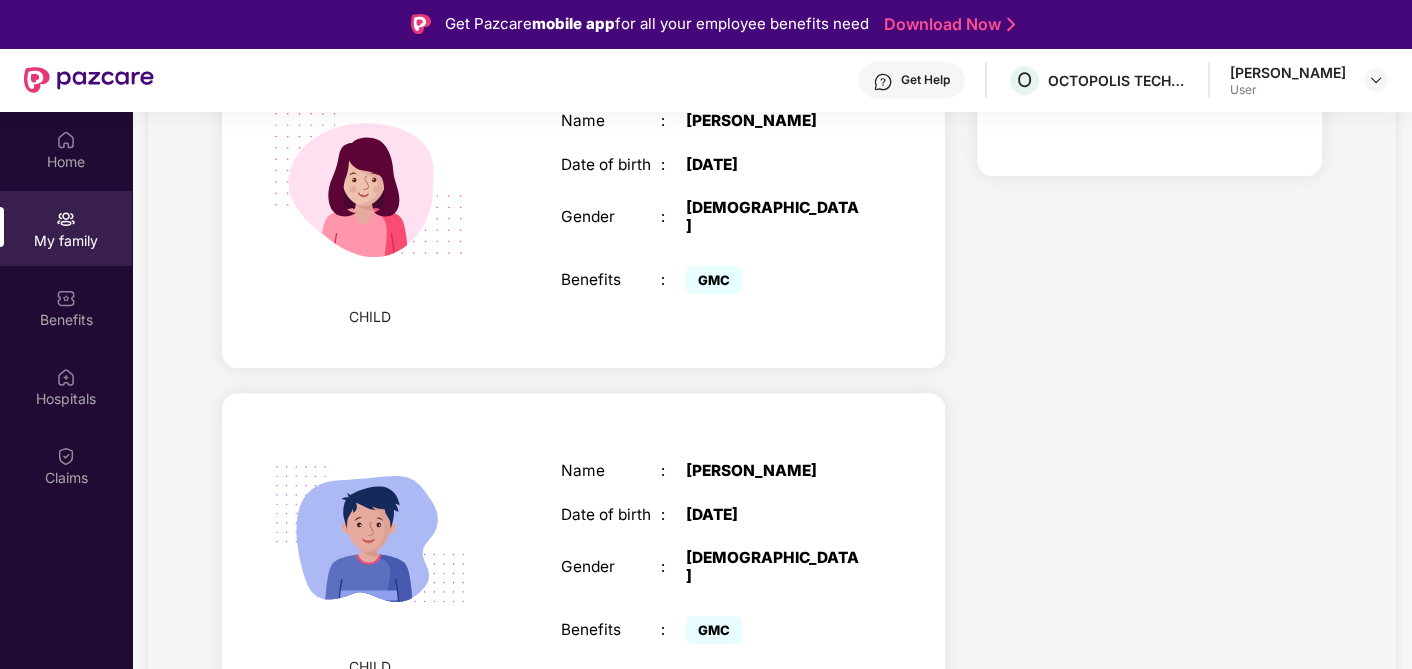drag, startPoint x: 687, startPoint y: 463, endPoint x: 889, endPoint y: 454, distance: 202.2004 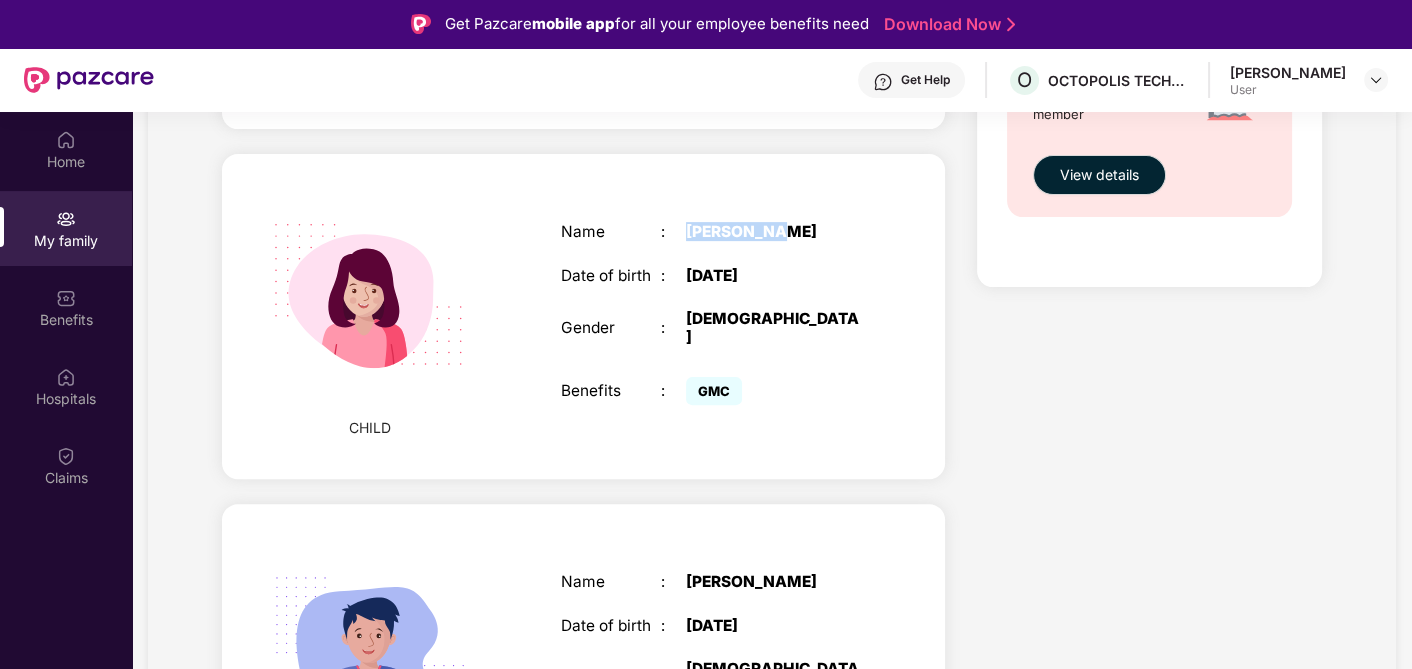 drag, startPoint x: 687, startPoint y: 222, endPoint x: 777, endPoint y: 213, distance: 90.44888 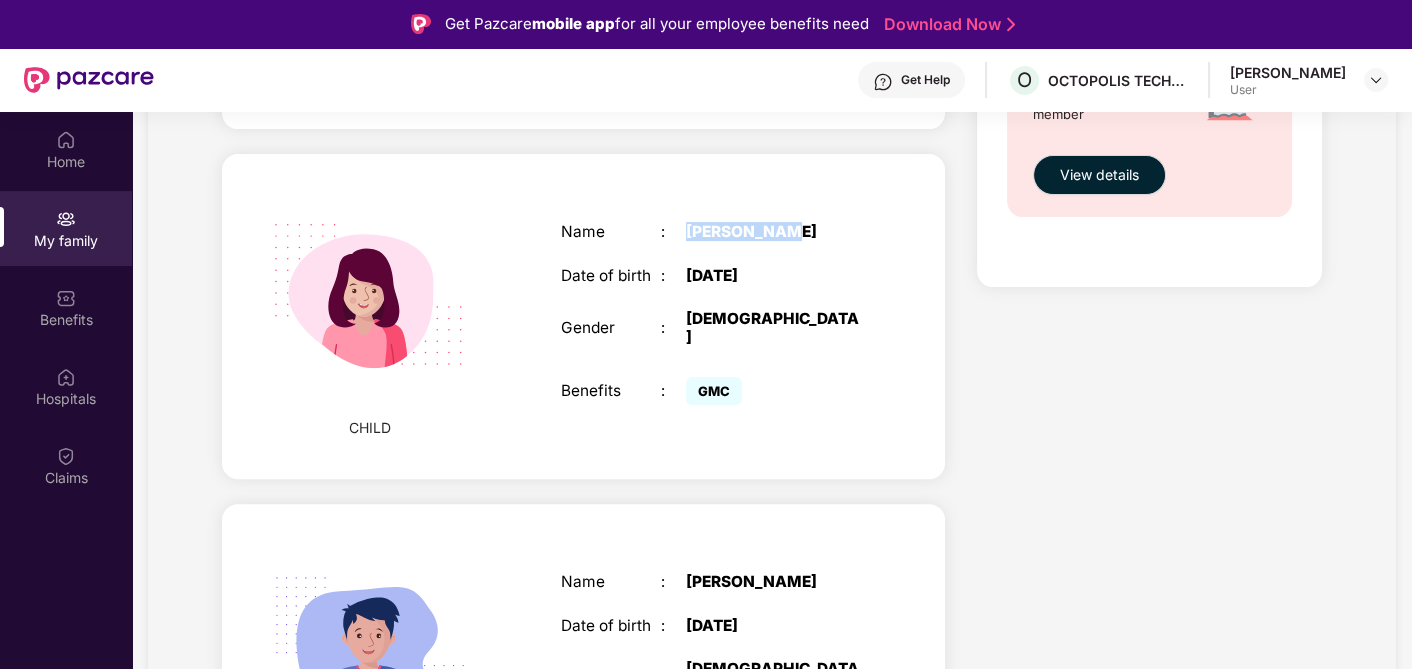 click on "[PERSON_NAME]" at bounding box center (774, 232) 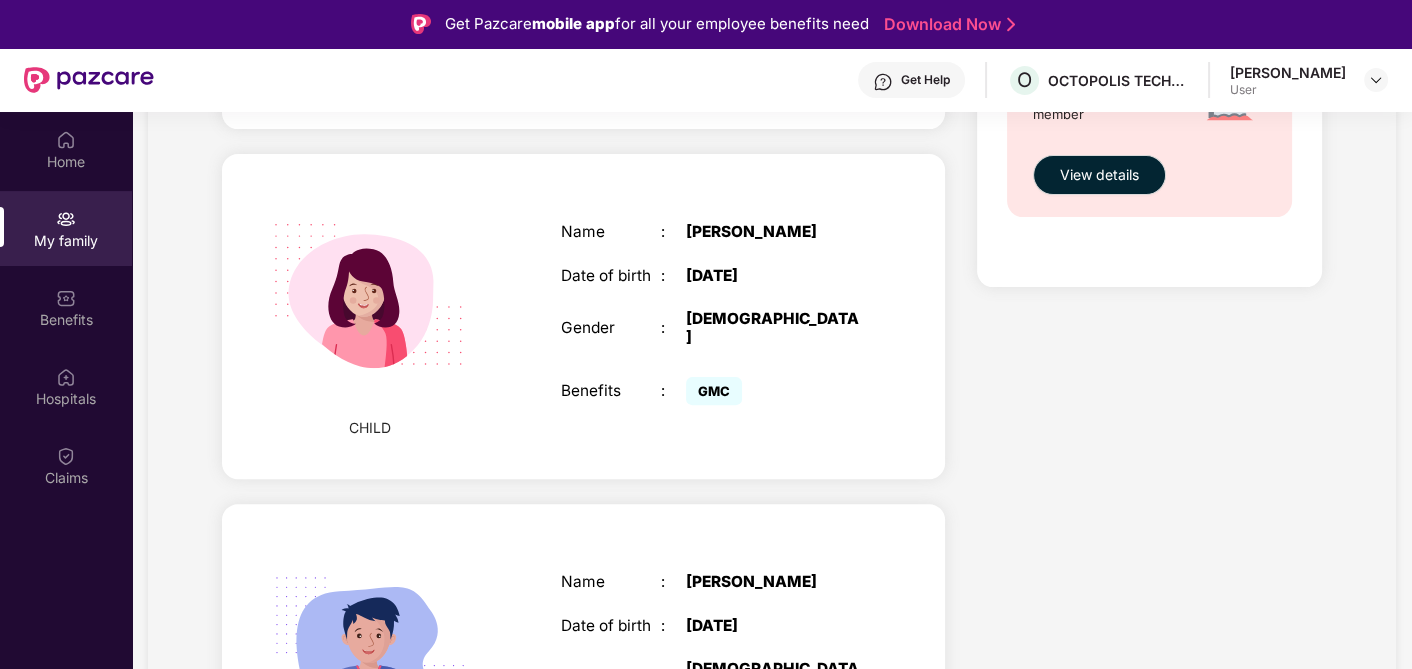 click on "CHILD Name : [PERSON_NAME] Date of birth : [DEMOGRAPHIC_DATA] Gender : [DEMOGRAPHIC_DATA] Benefits : GMC" at bounding box center (583, 316) 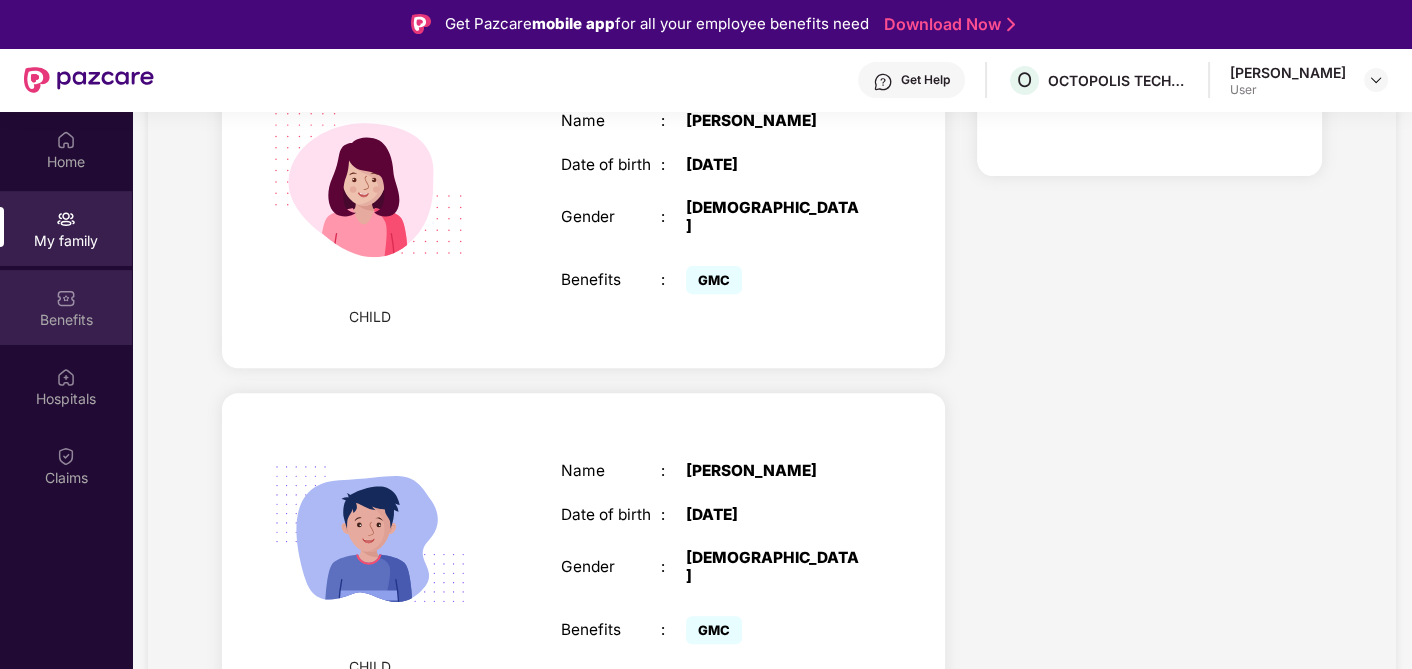 click on "Benefits" at bounding box center [66, 320] 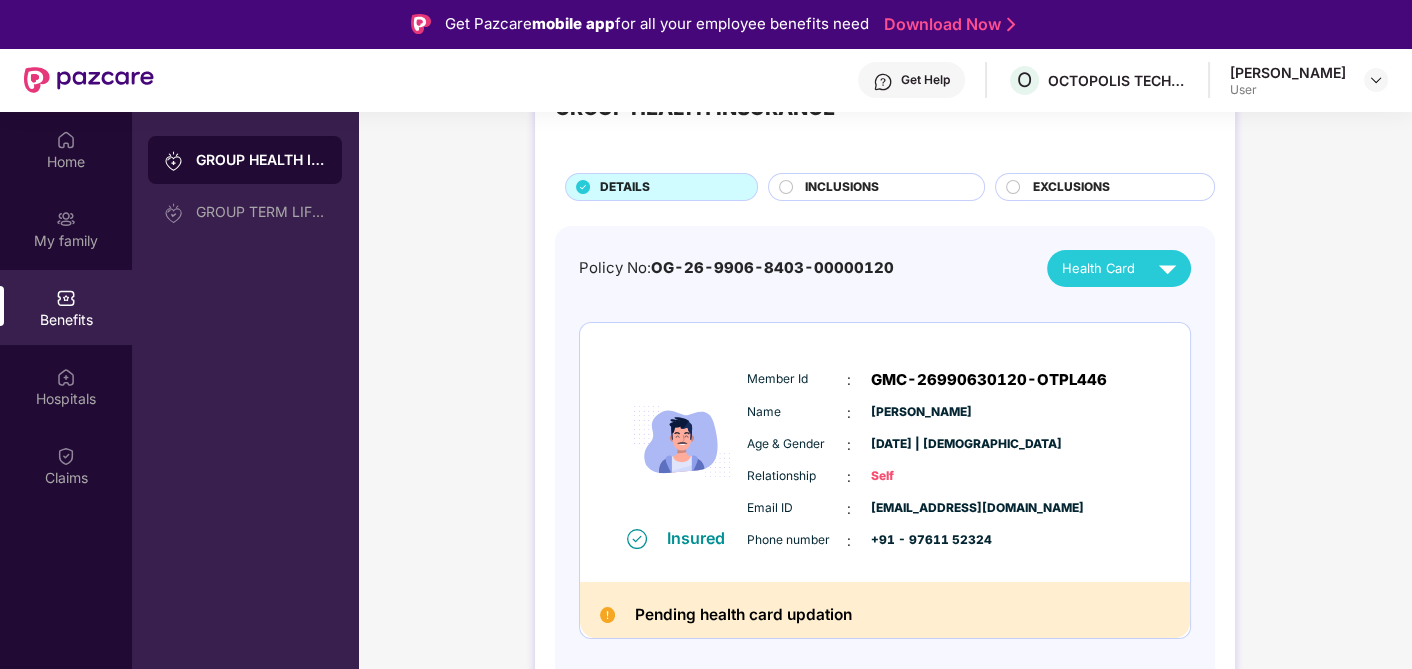 scroll, scrollTop: 222, scrollLeft: 0, axis: vertical 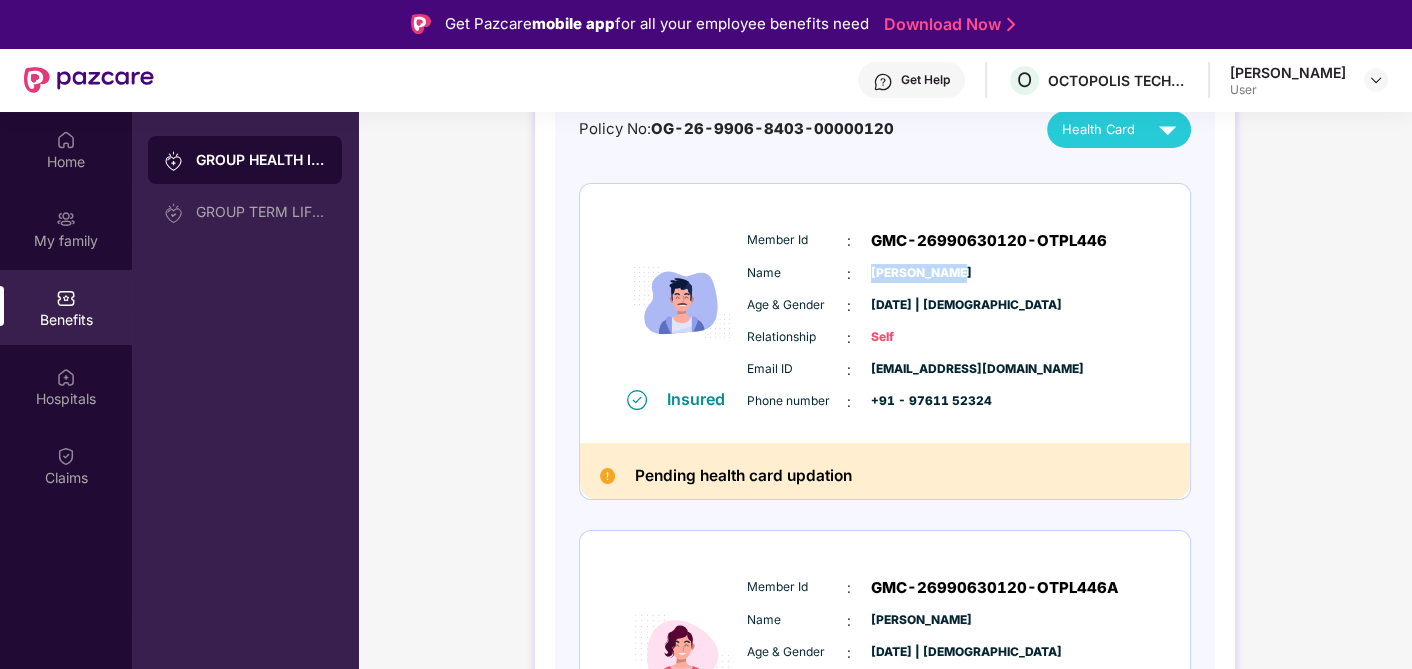 drag, startPoint x: 856, startPoint y: 270, endPoint x: 991, endPoint y: 262, distance: 135.23683 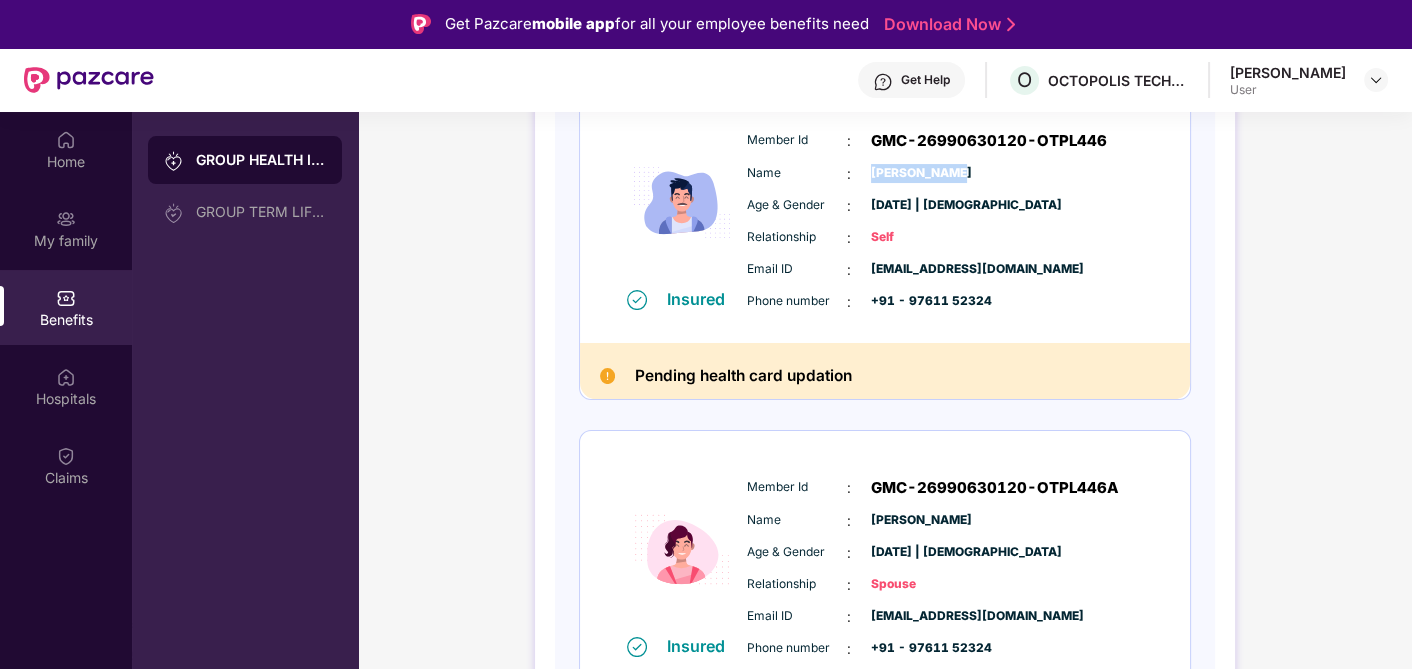 scroll, scrollTop: 444, scrollLeft: 0, axis: vertical 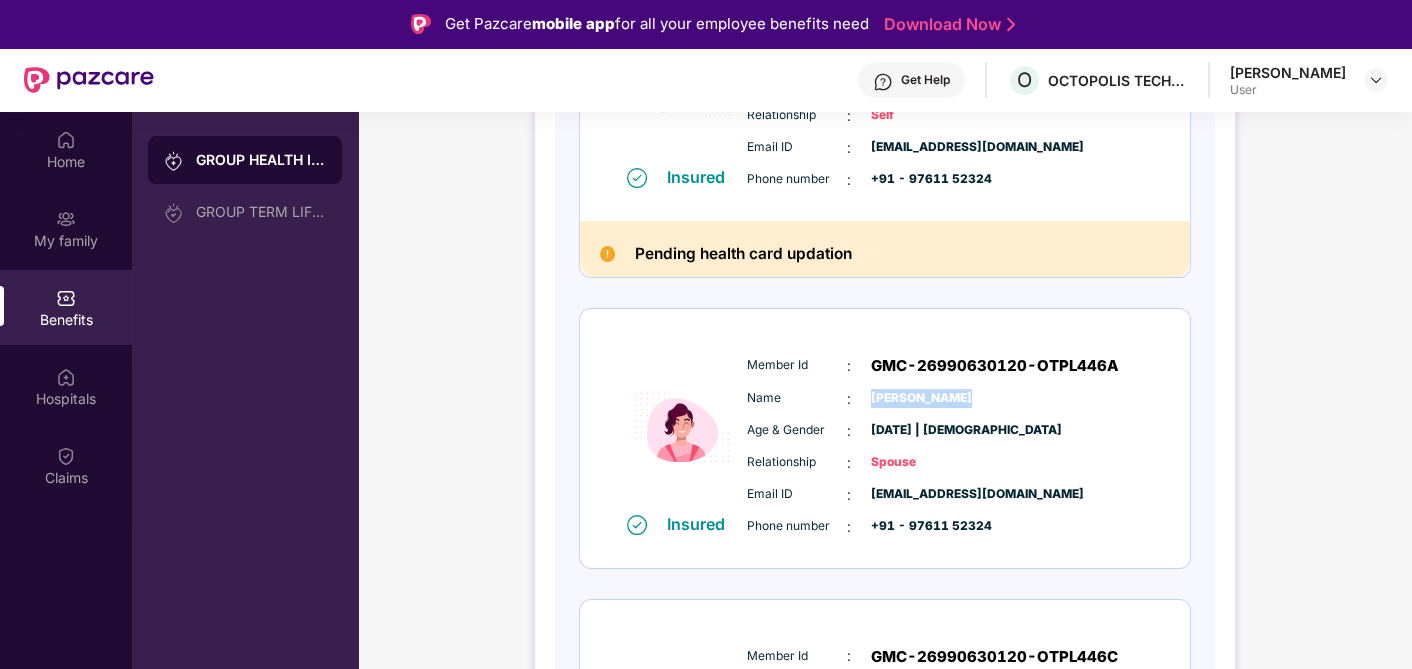 drag, startPoint x: 869, startPoint y: 390, endPoint x: 1008, endPoint y: 384, distance: 139.12944 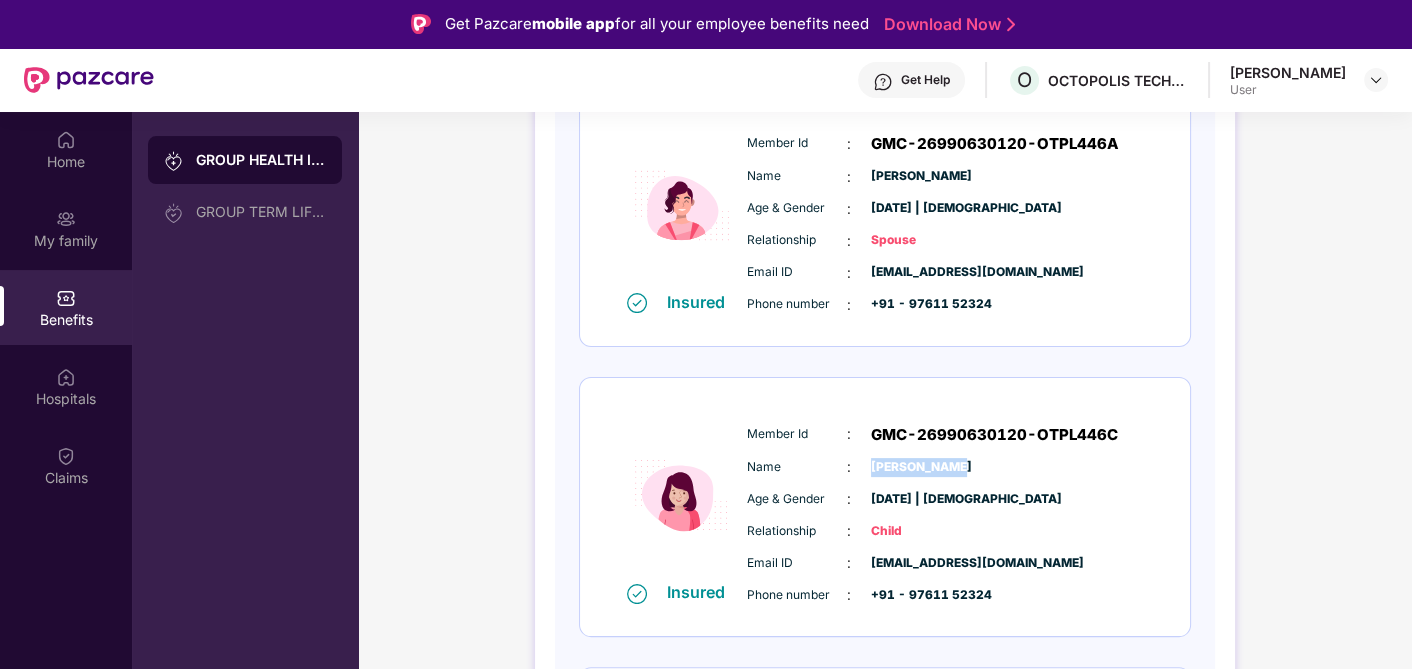 drag, startPoint x: 871, startPoint y: 465, endPoint x: 976, endPoint y: 438, distance: 108.41586 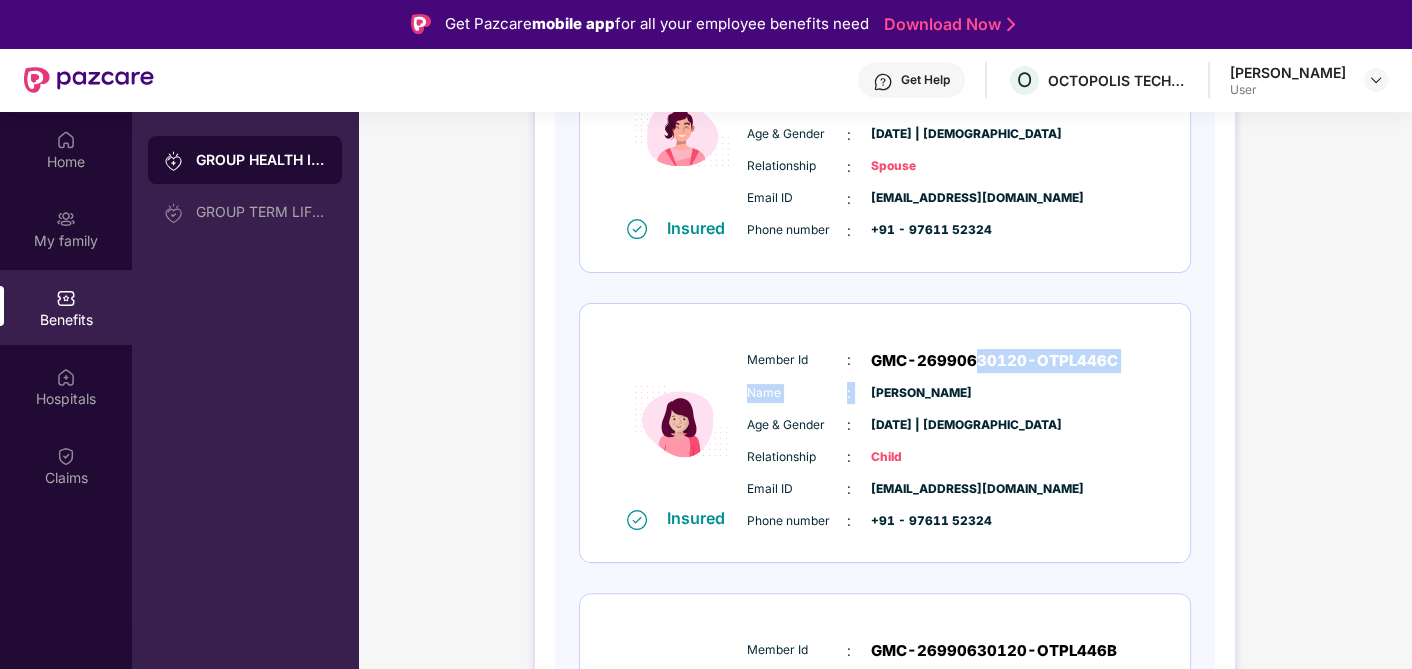 scroll, scrollTop: 888, scrollLeft: 0, axis: vertical 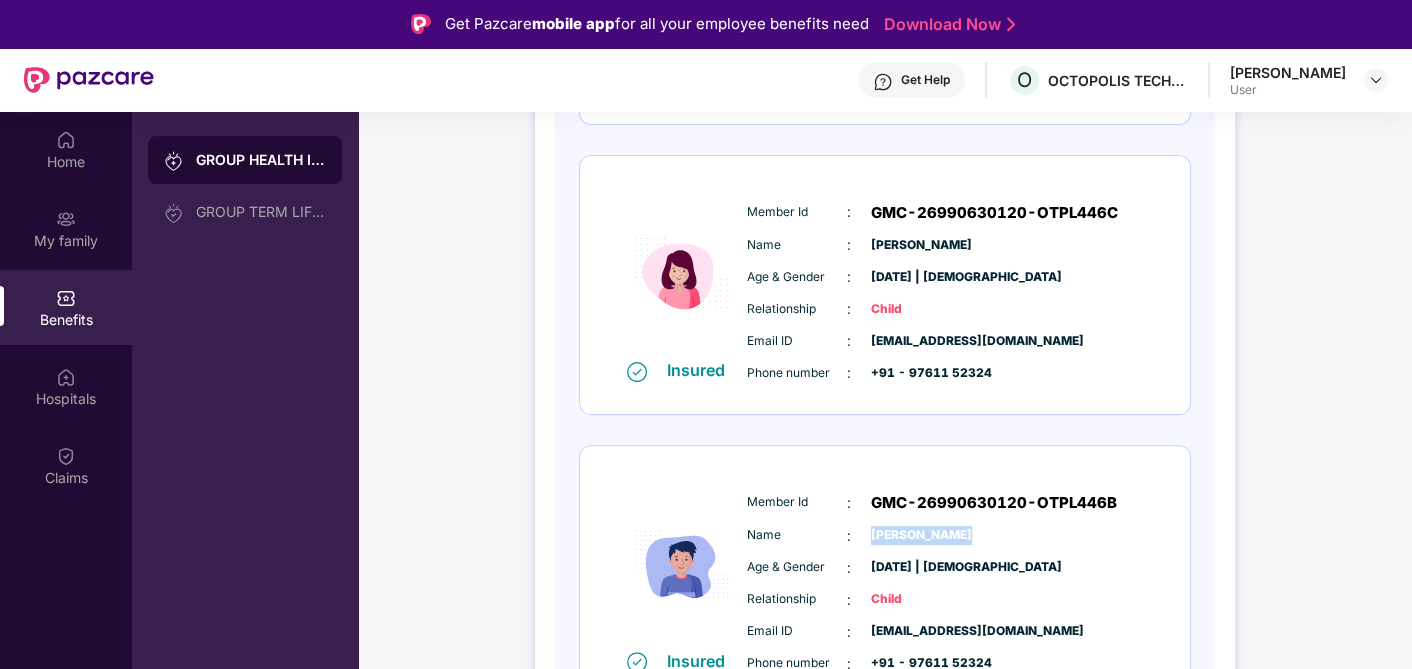 drag, startPoint x: 871, startPoint y: 528, endPoint x: 970, endPoint y: 517, distance: 99.60924 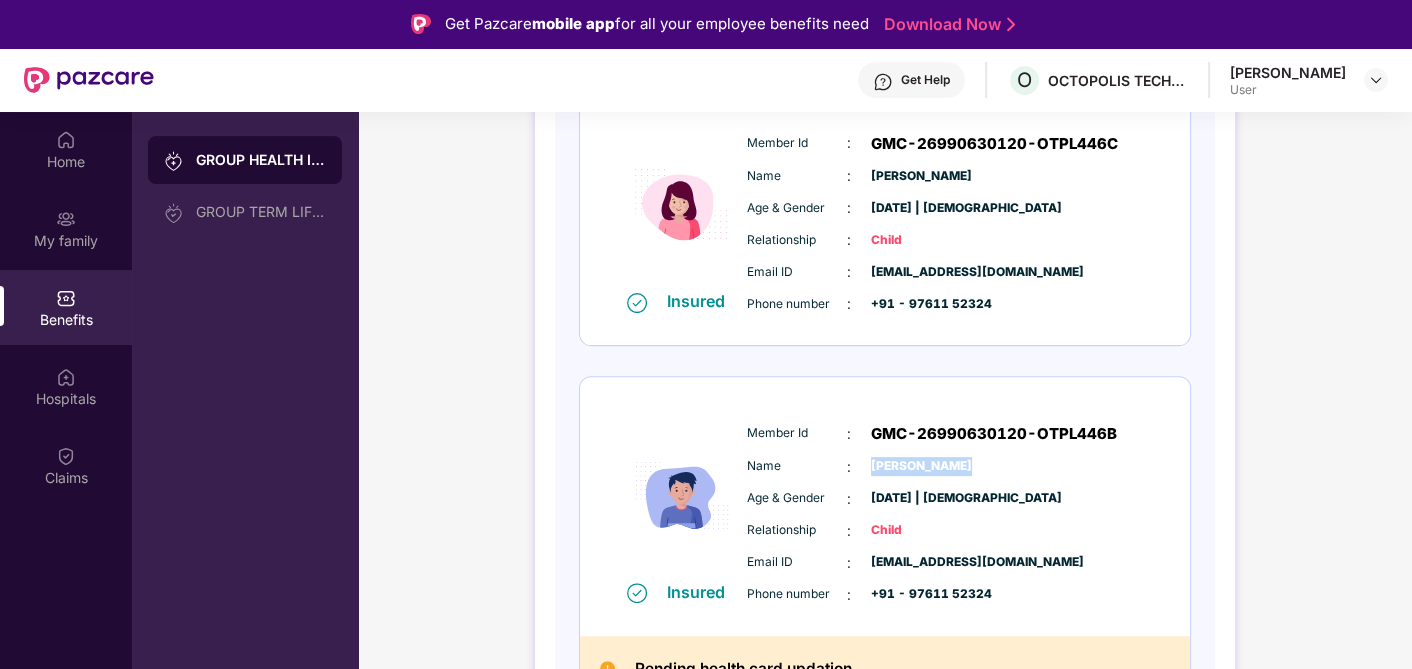 scroll, scrollTop: 989, scrollLeft: 0, axis: vertical 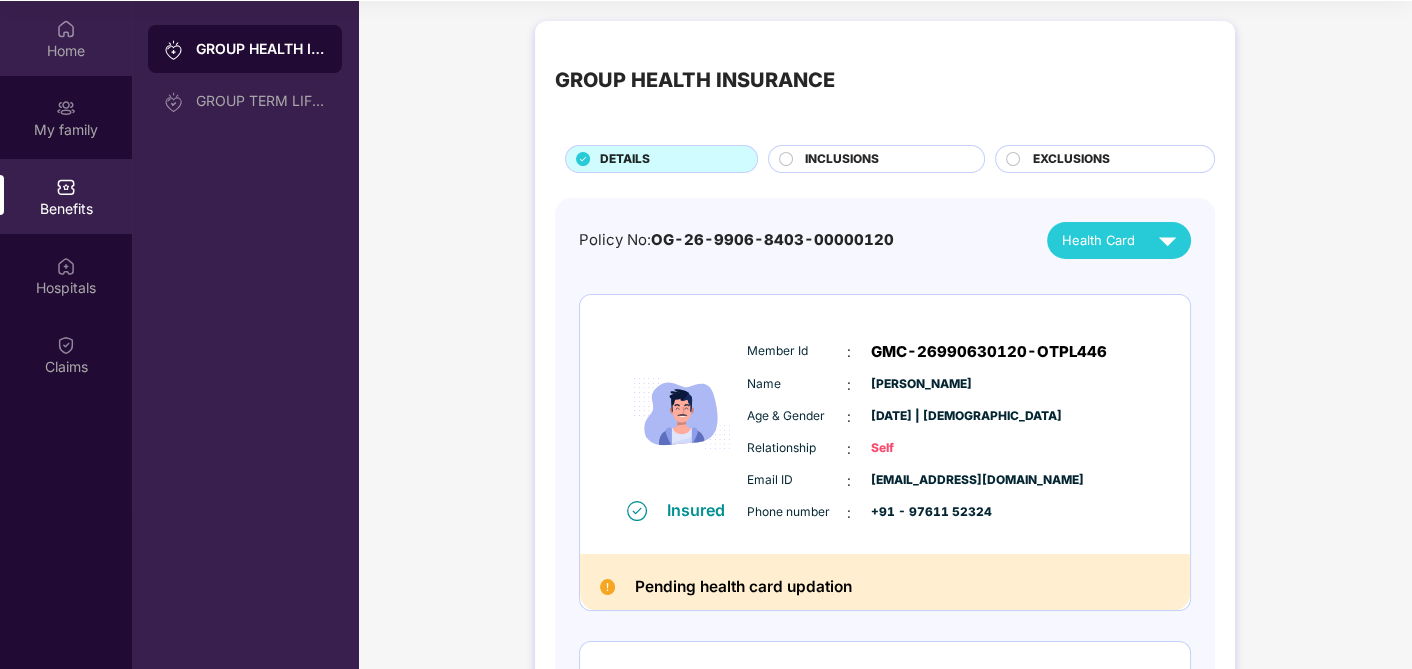 click at bounding box center [66, 29] 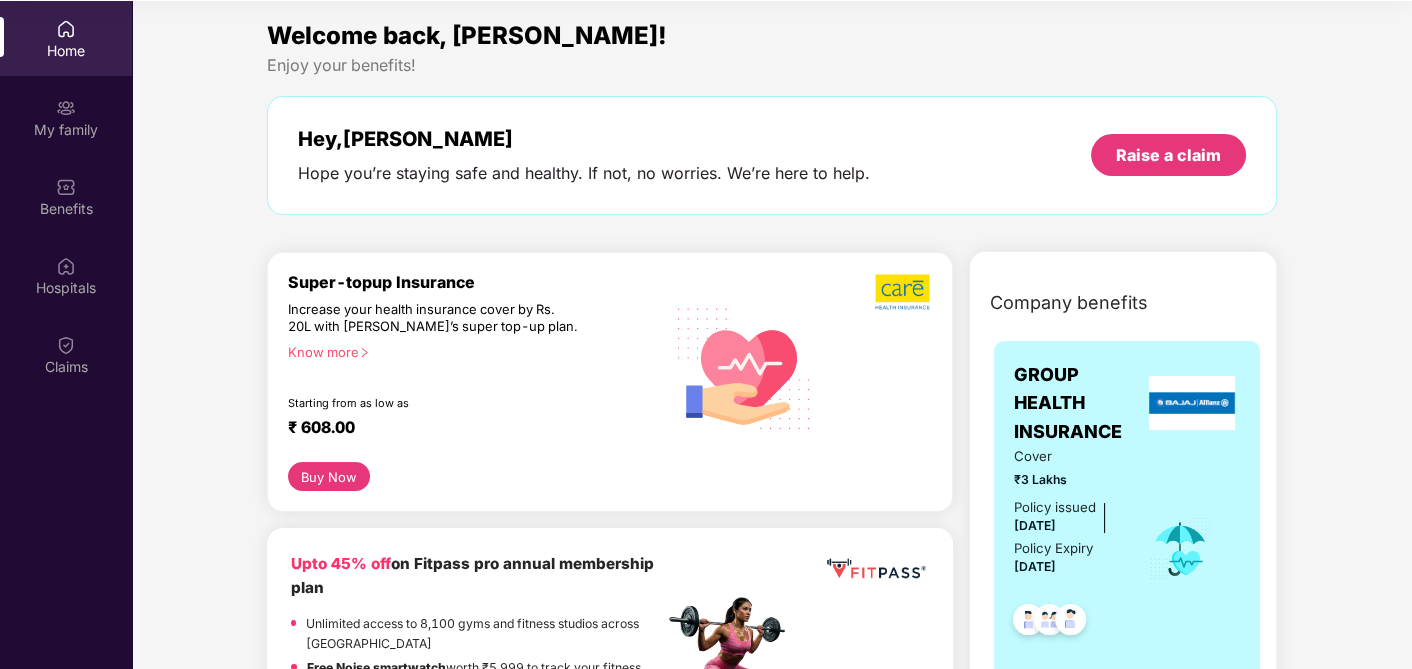 scroll, scrollTop: 0, scrollLeft: 0, axis: both 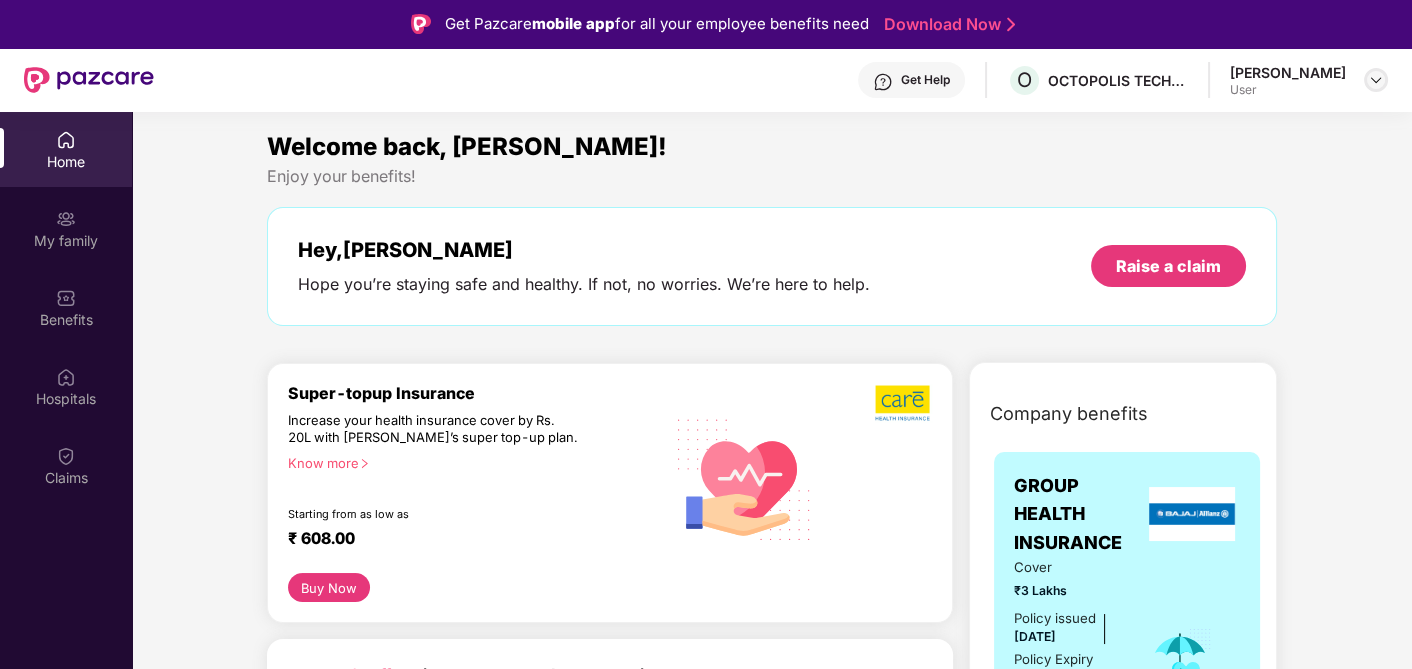 click at bounding box center [1376, 80] 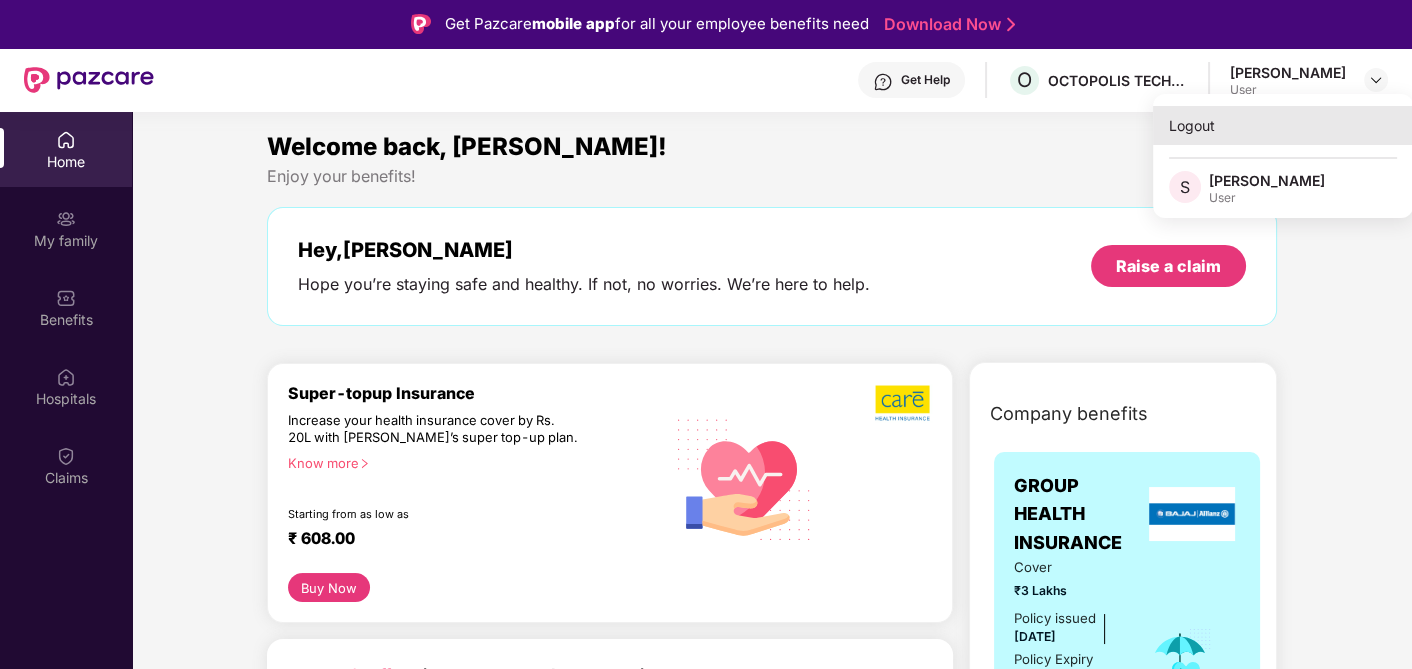 click on "Logout" at bounding box center [1283, 125] 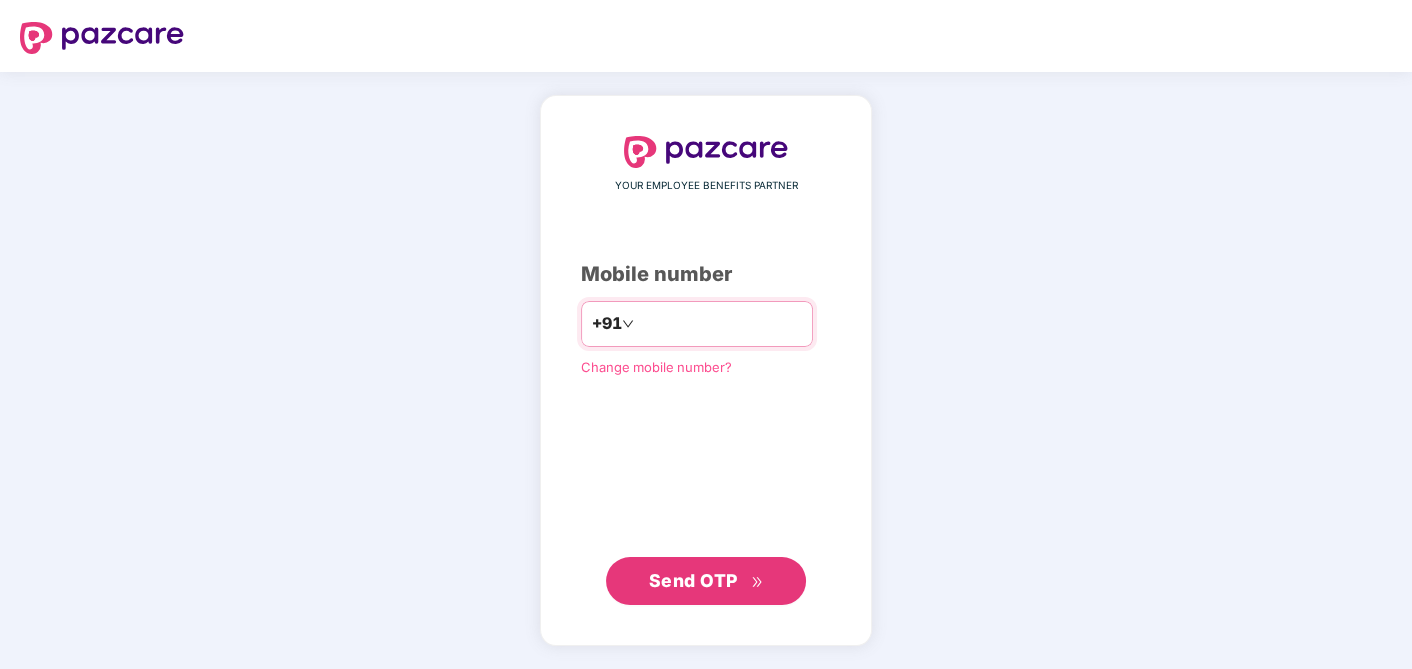 click at bounding box center [720, 324] 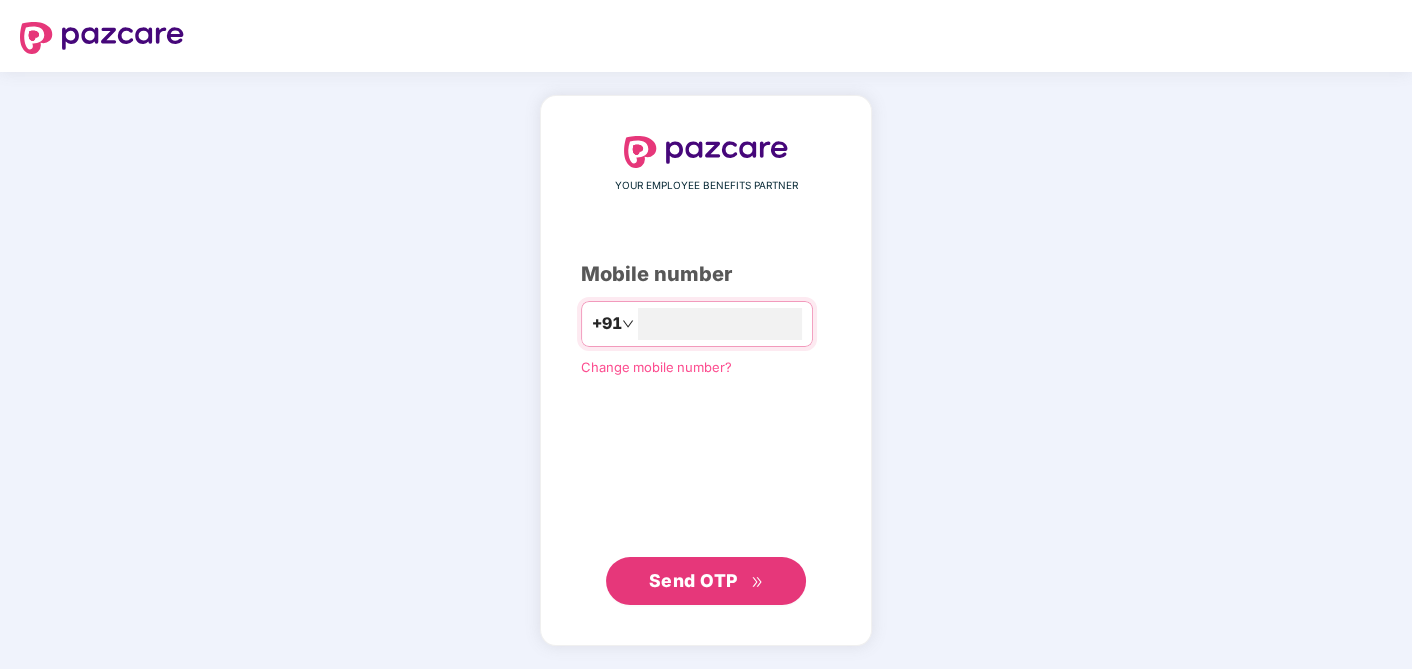 click on "Send OTP" at bounding box center [693, 580] 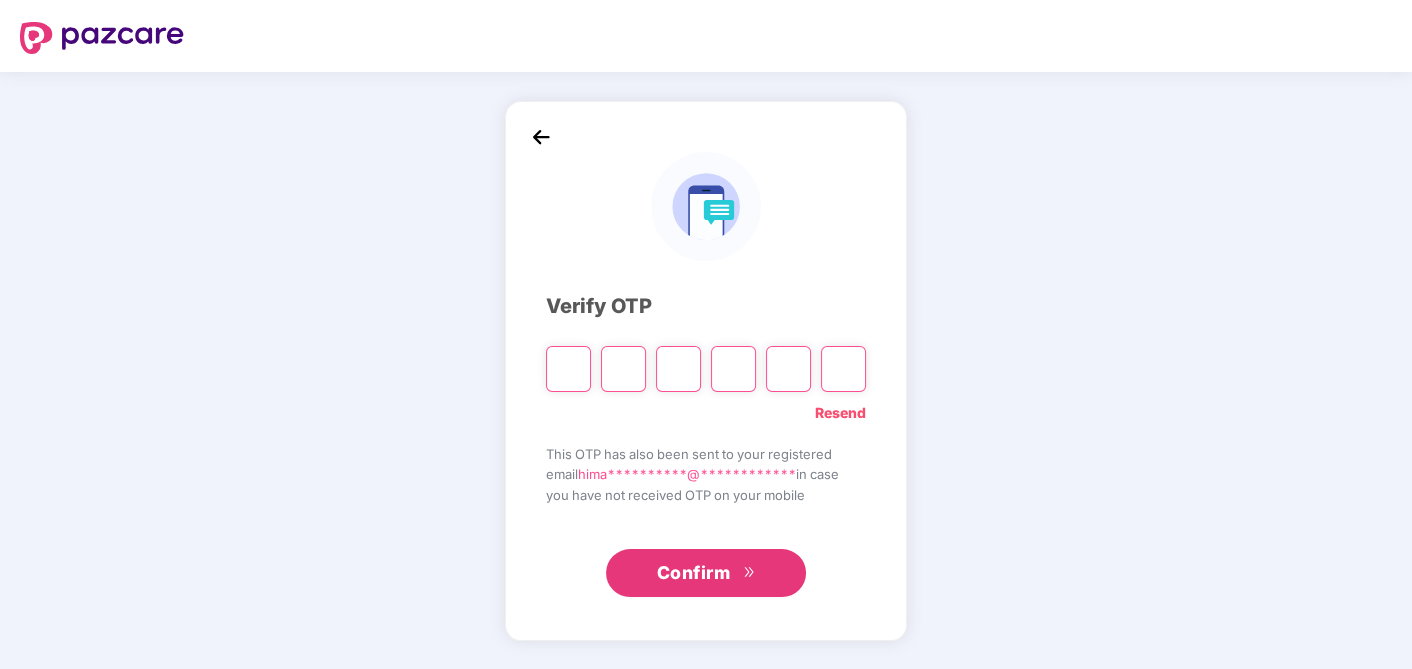 click at bounding box center (568, 369) 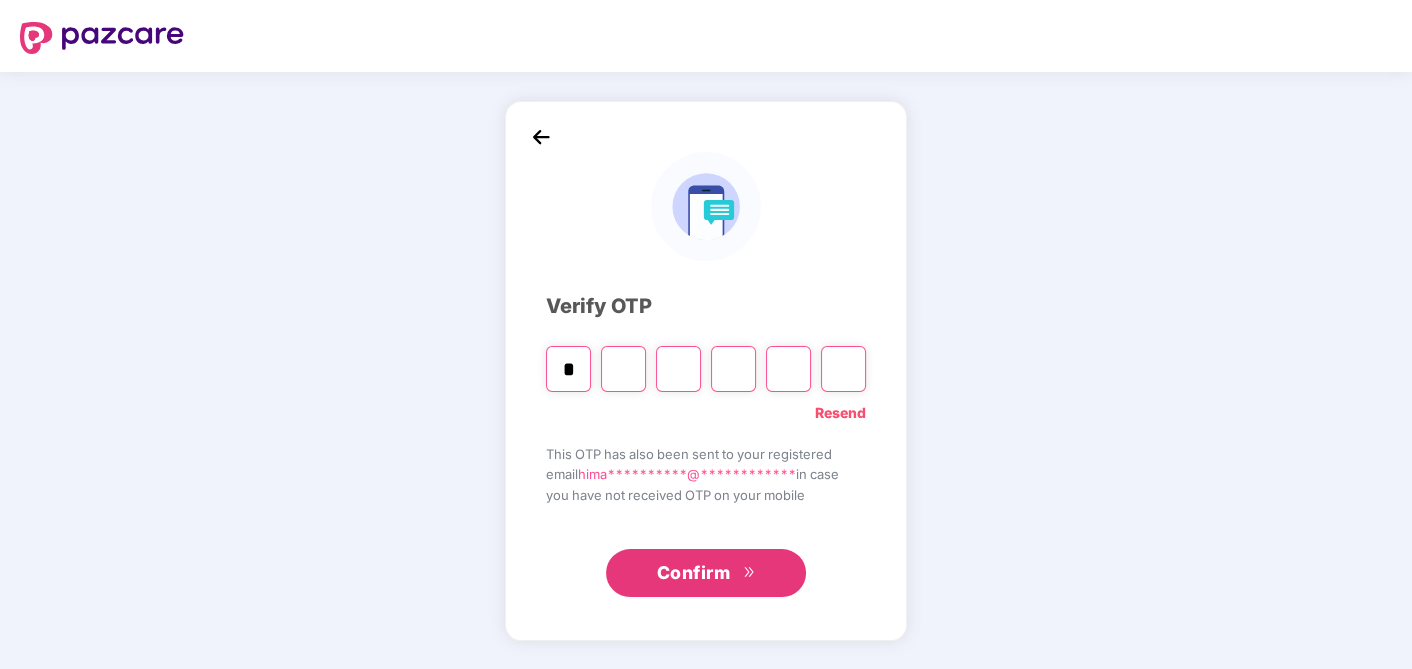 type on "*" 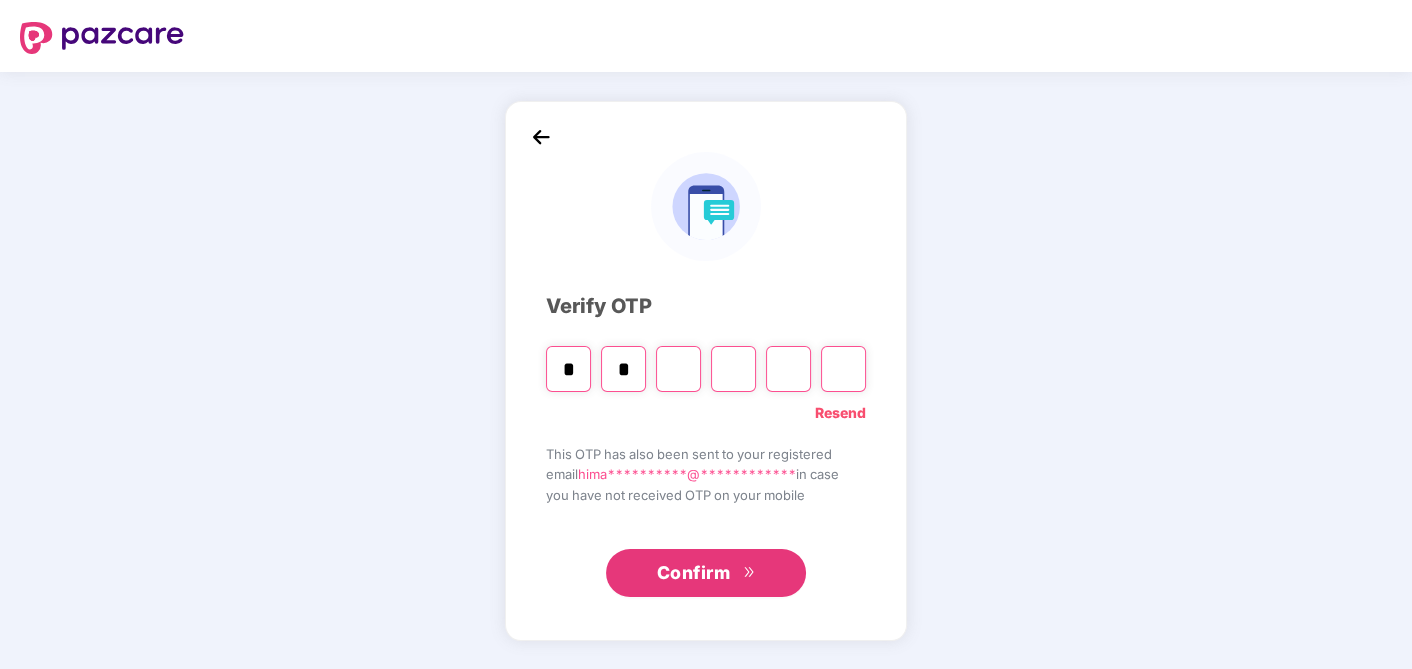 type on "*" 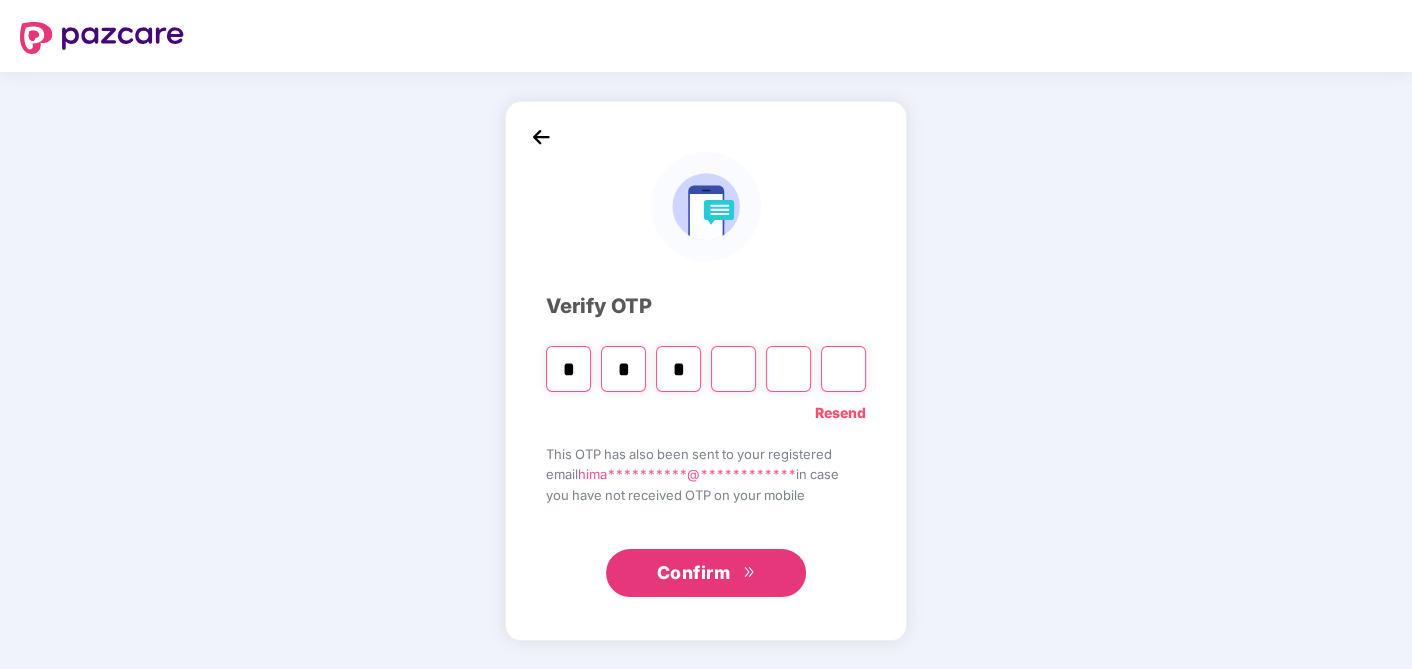 type on "*" 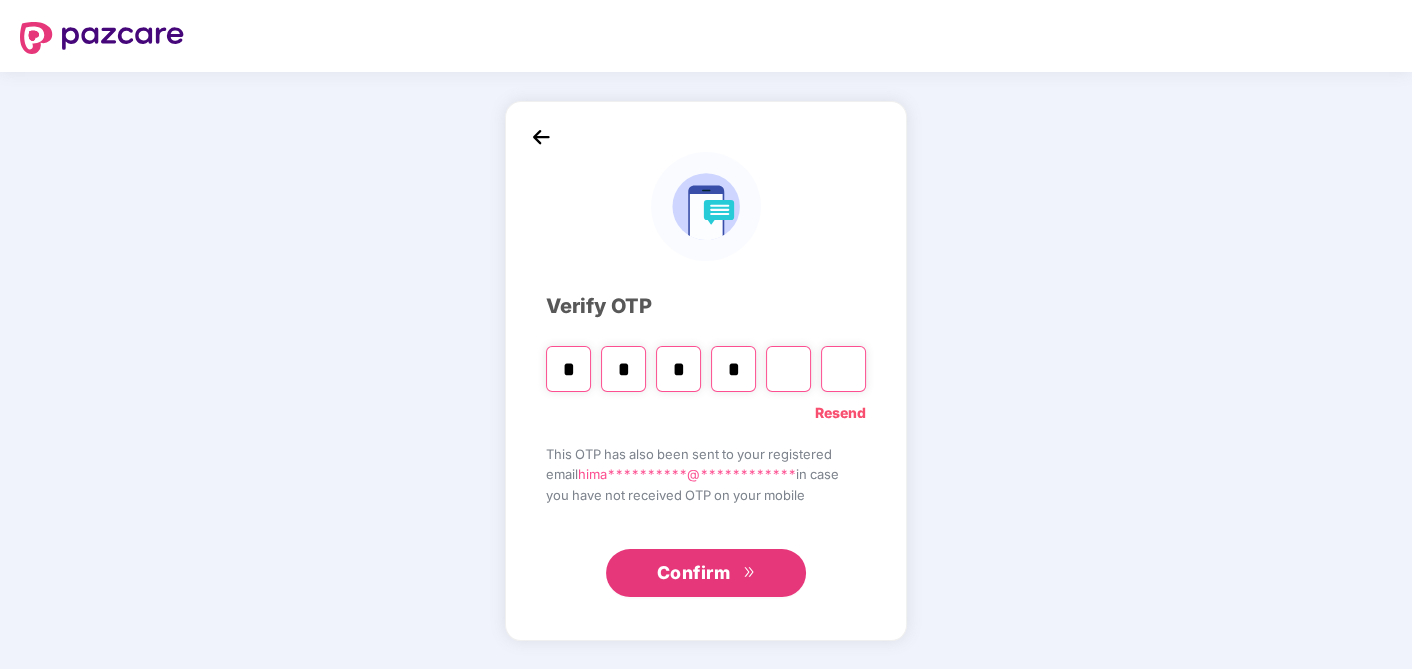 type on "*" 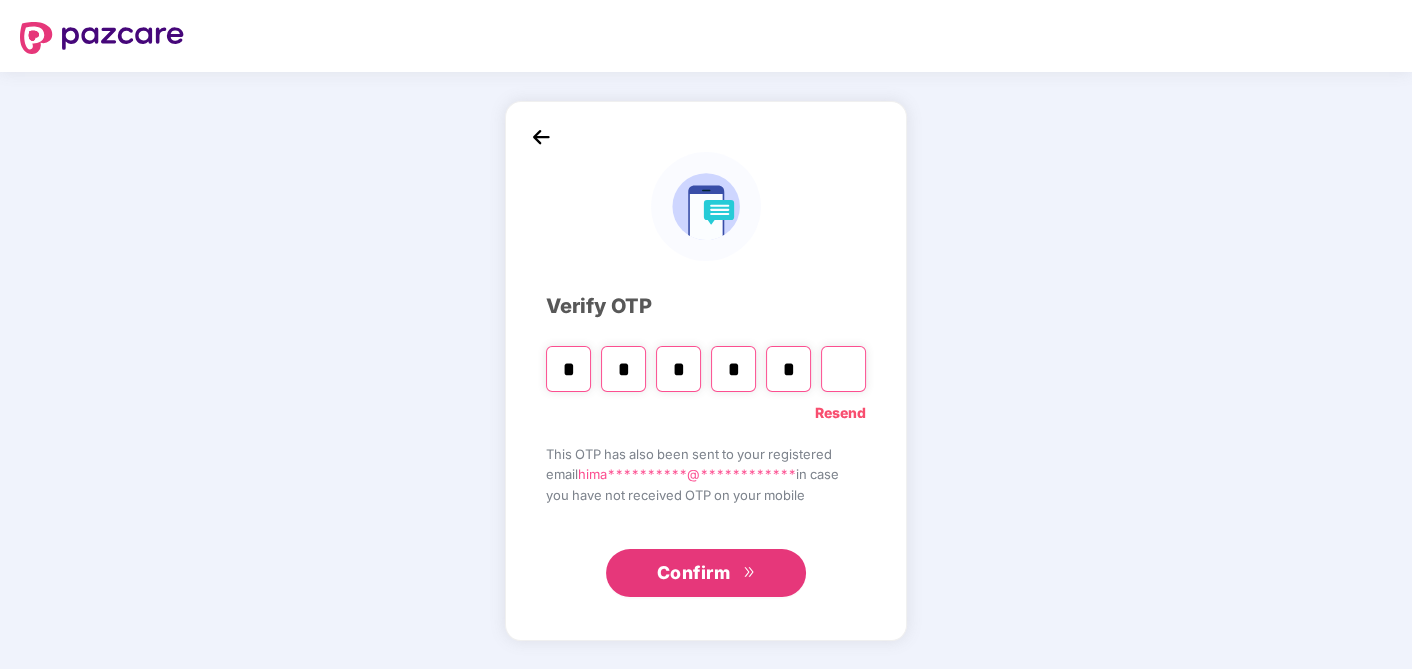 type on "*" 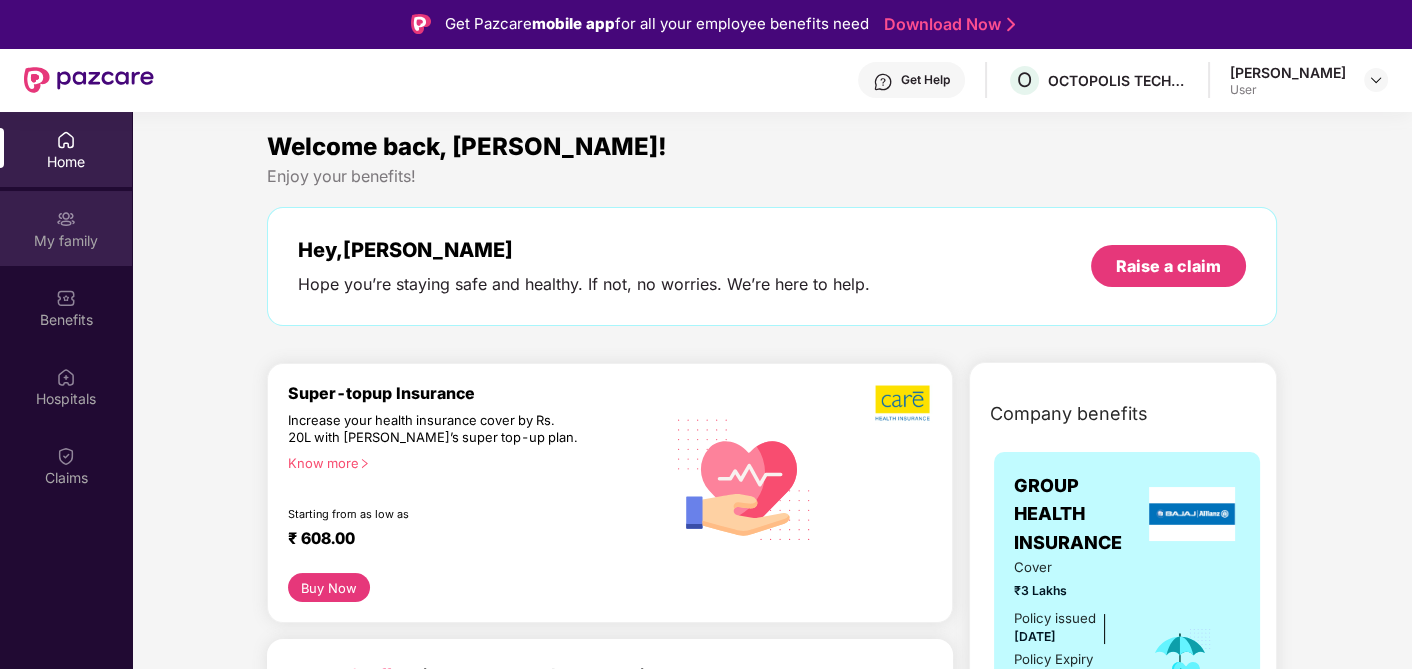 click on "My family" at bounding box center [66, 241] 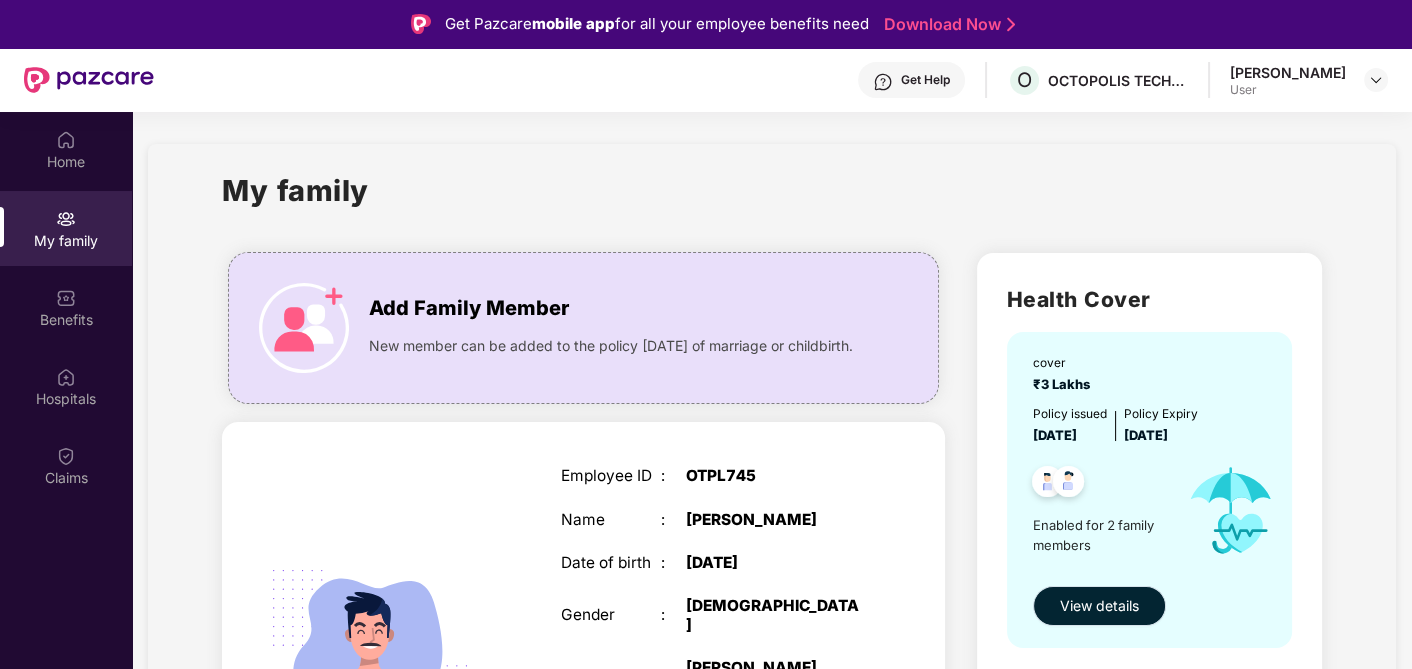 drag, startPoint x: 1111, startPoint y: 609, endPoint x: 1412, endPoint y: 402, distance: 365.30807 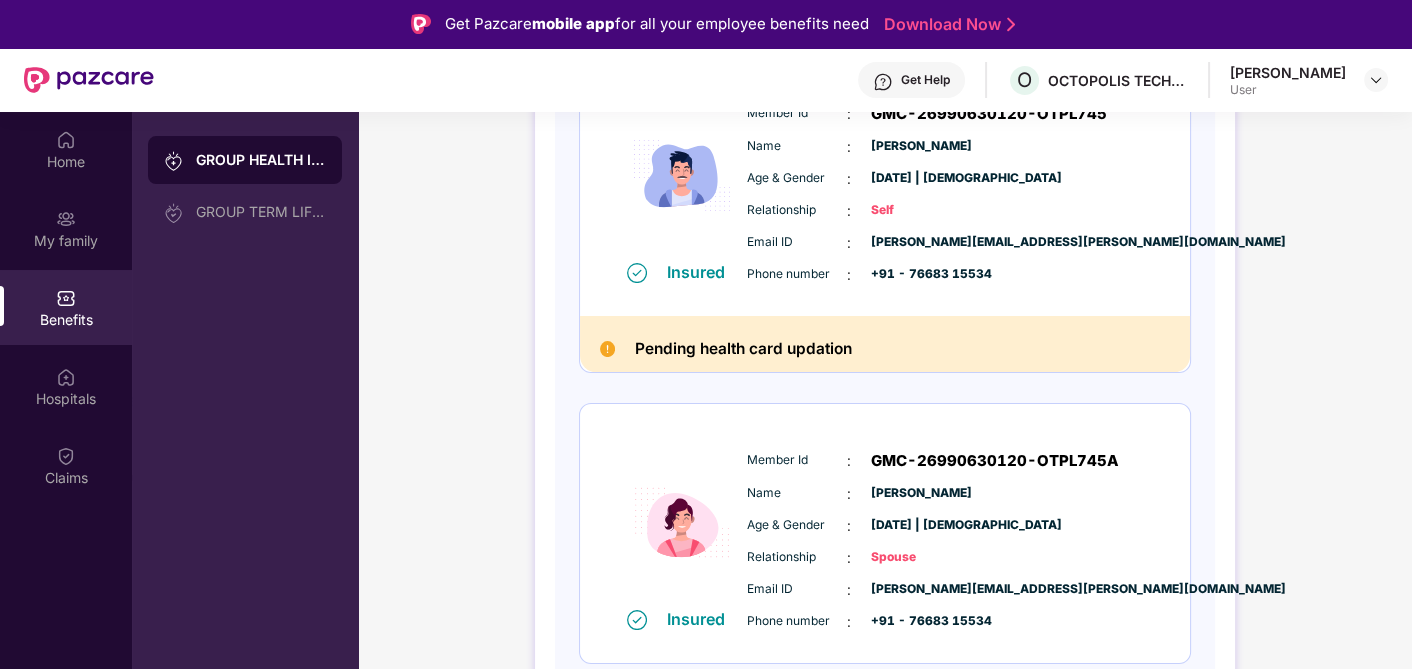 scroll, scrollTop: 354, scrollLeft: 0, axis: vertical 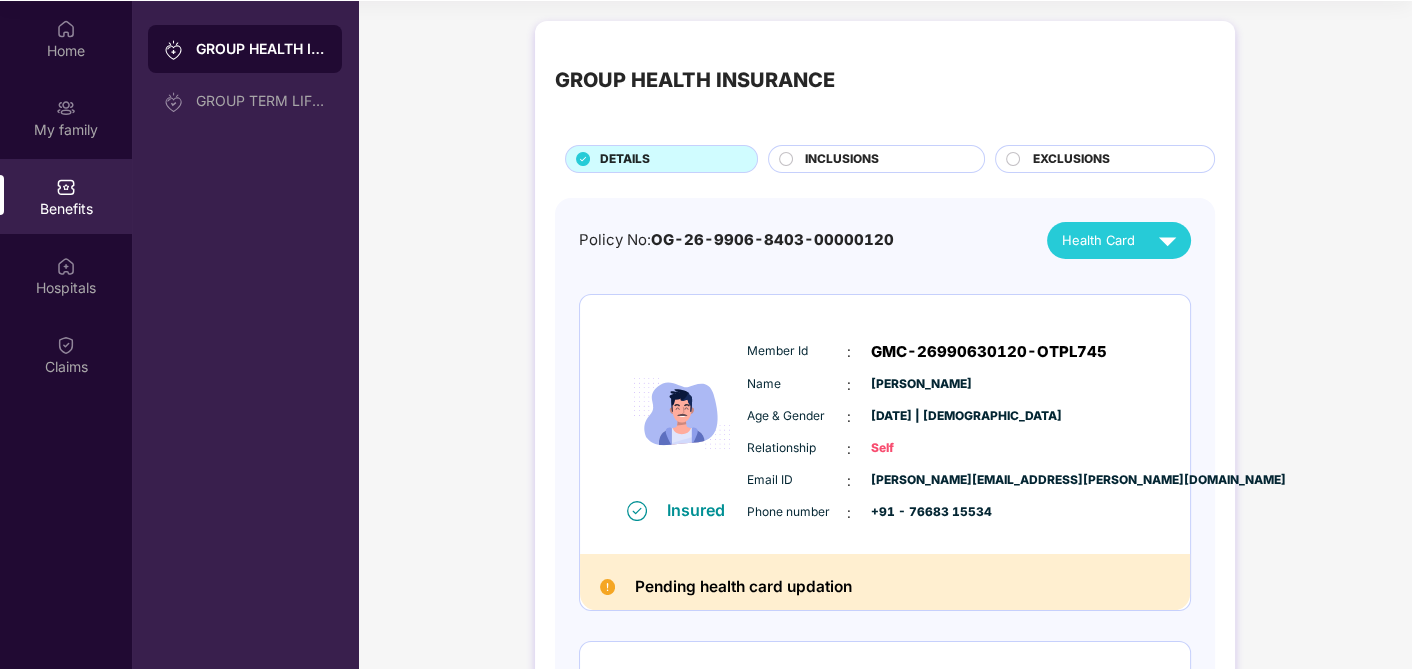click on "INCLUSIONS" at bounding box center (884, 161) 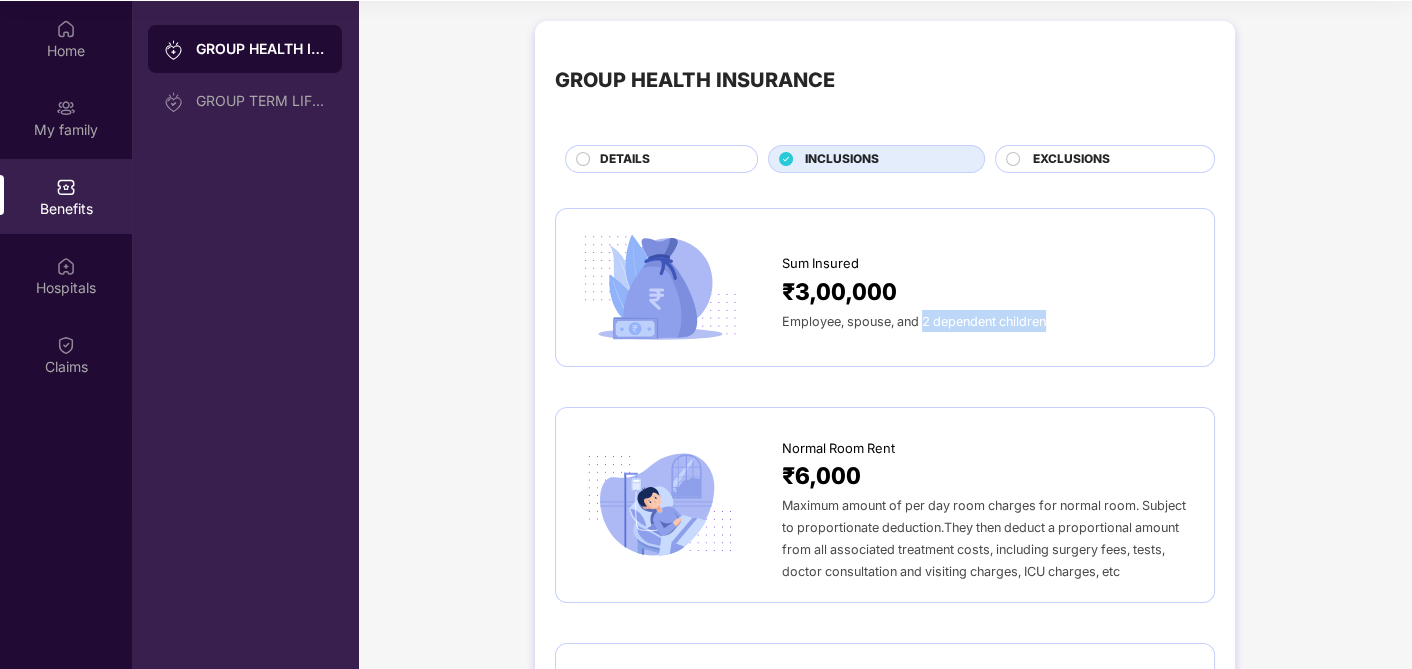 drag, startPoint x: 922, startPoint y: 320, endPoint x: 1065, endPoint y: 326, distance: 143.12582 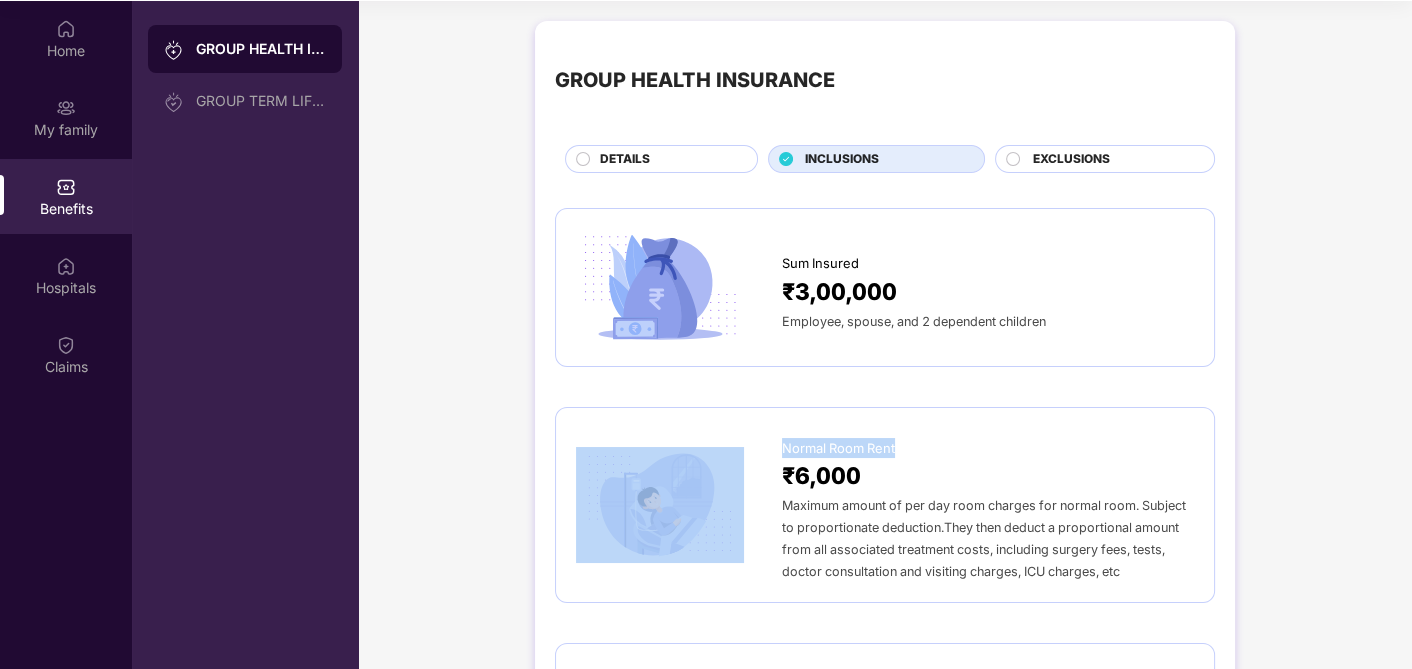 drag, startPoint x: 777, startPoint y: 448, endPoint x: 945, endPoint y: 446, distance: 168.0119 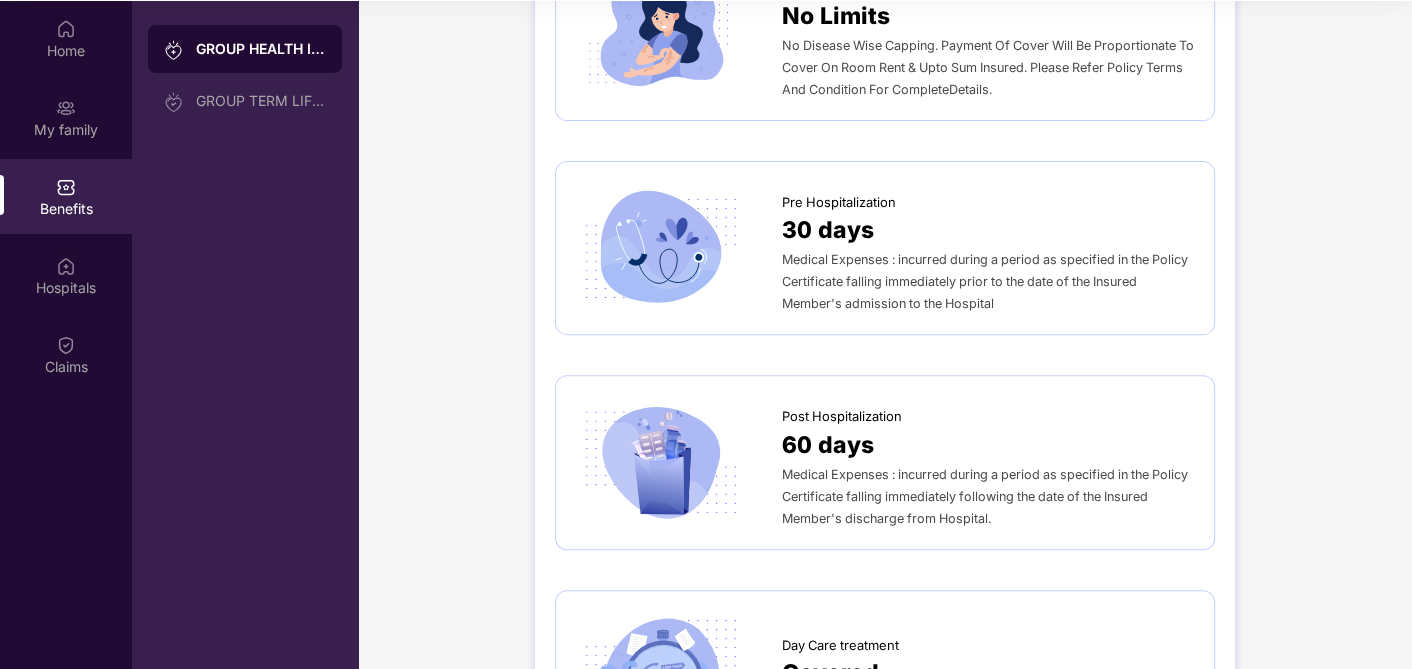scroll, scrollTop: 888, scrollLeft: 0, axis: vertical 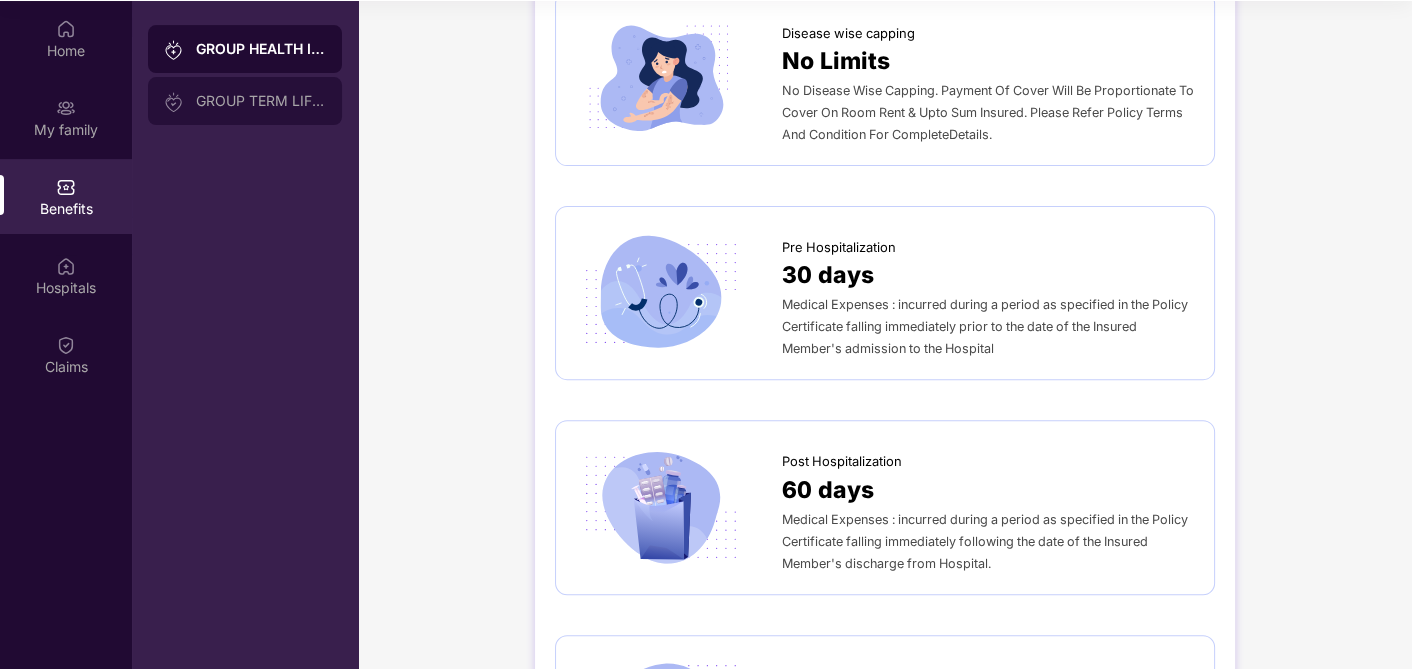click on "GROUP TERM LIFE INSURANCE" at bounding box center [261, 101] 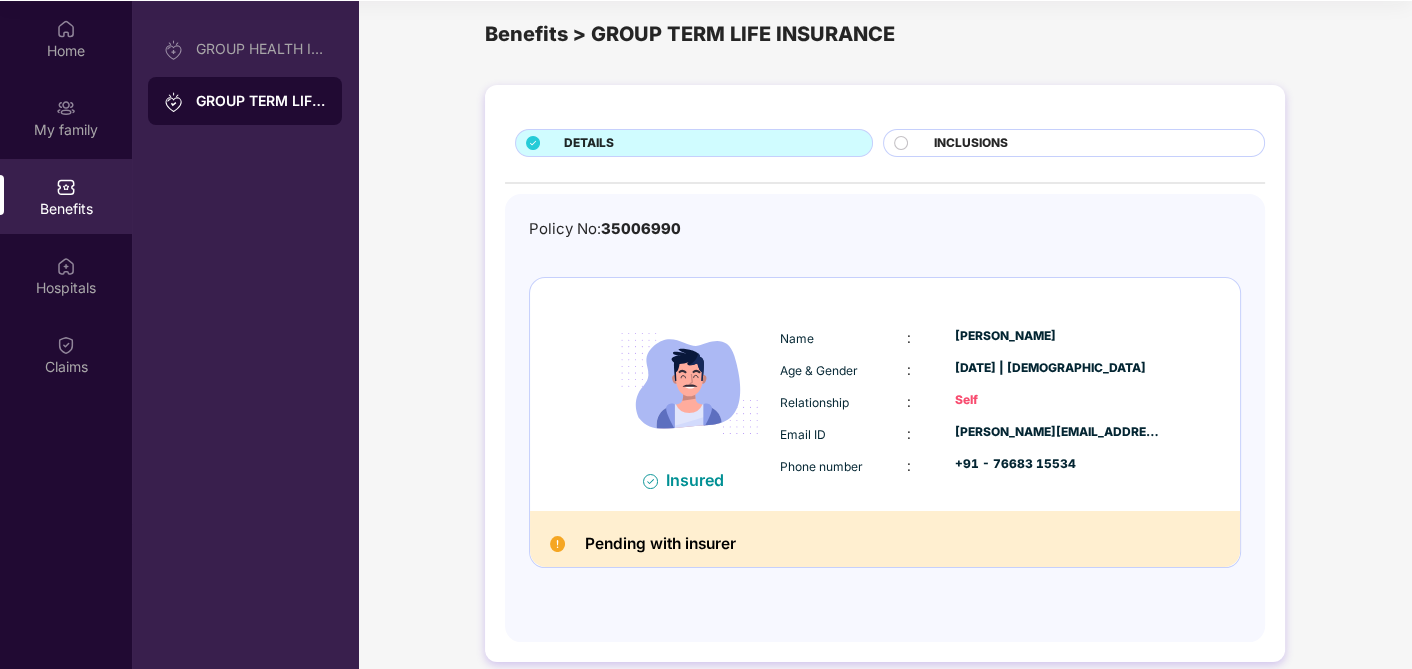 scroll, scrollTop: 42, scrollLeft: 0, axis: vertical 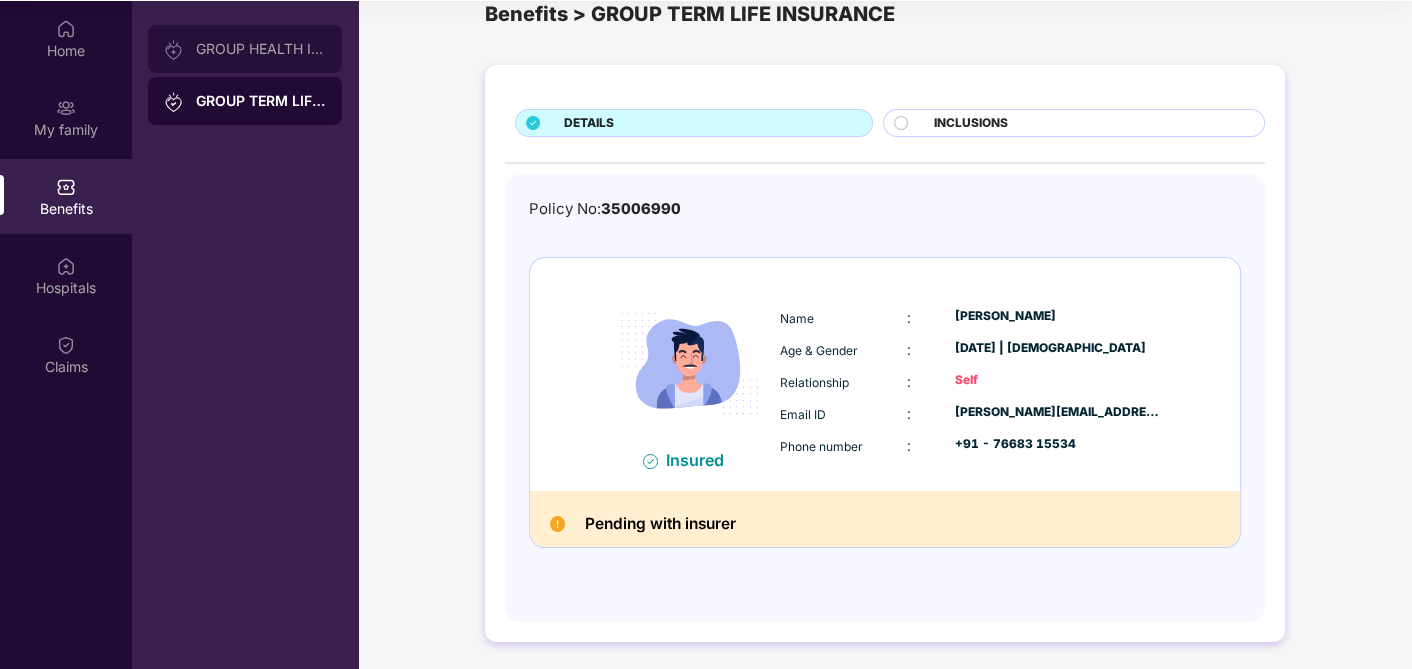 click on "GROUP HEALTH INSURANCE" at bounding box center [261, 49] 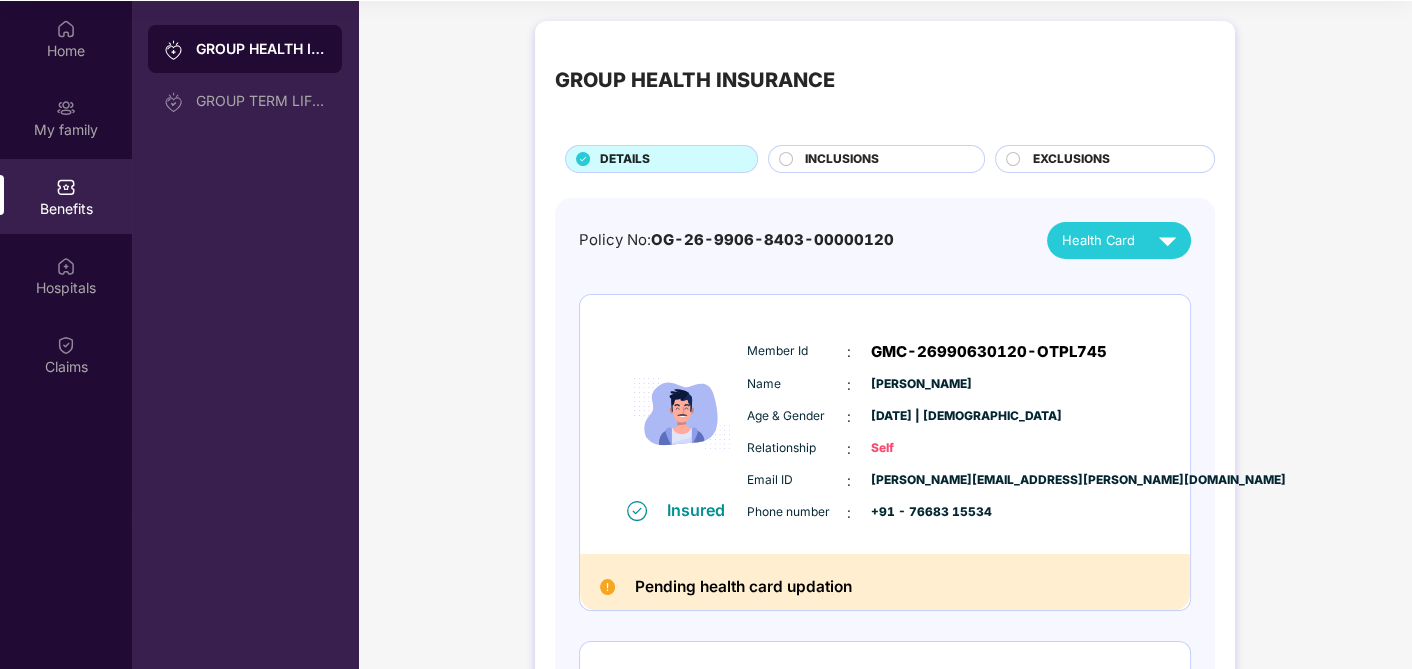 click on "EXCLUSIONS" at bounding box center [1070, 159] 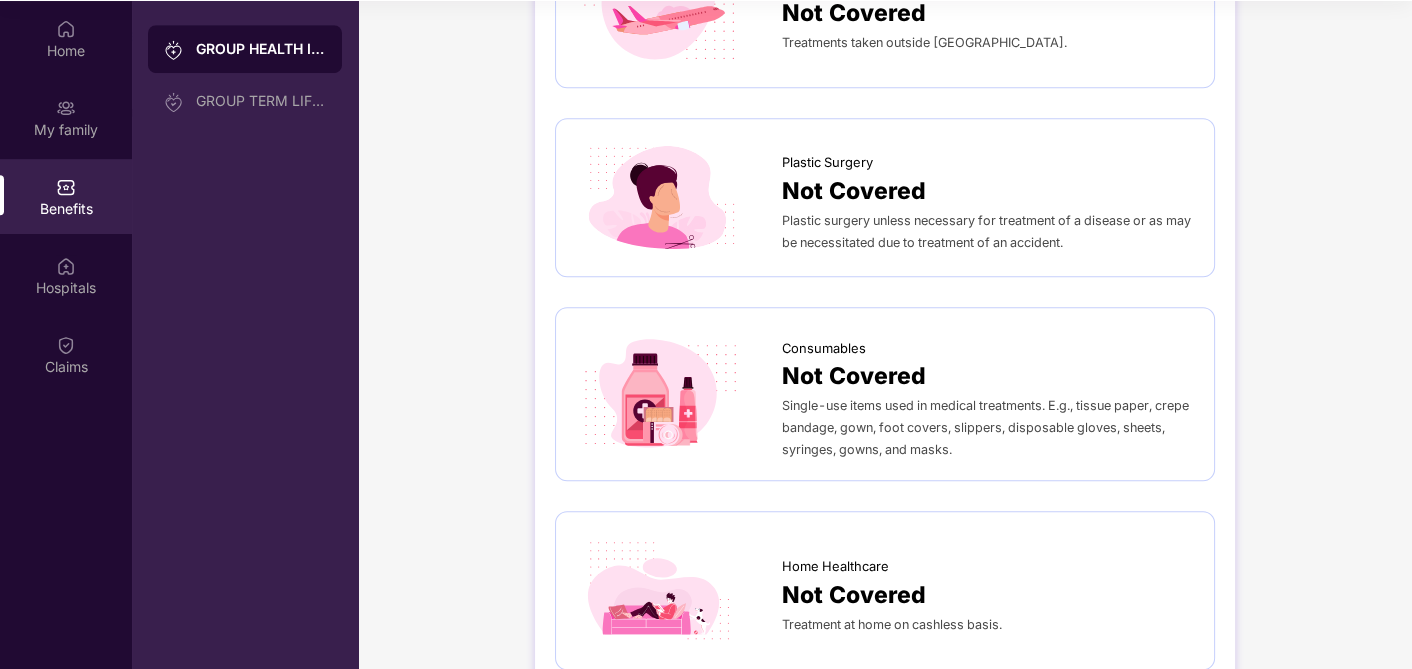 scroll, scrollTop: 1562, scrollLeft: 0, axis: vertical 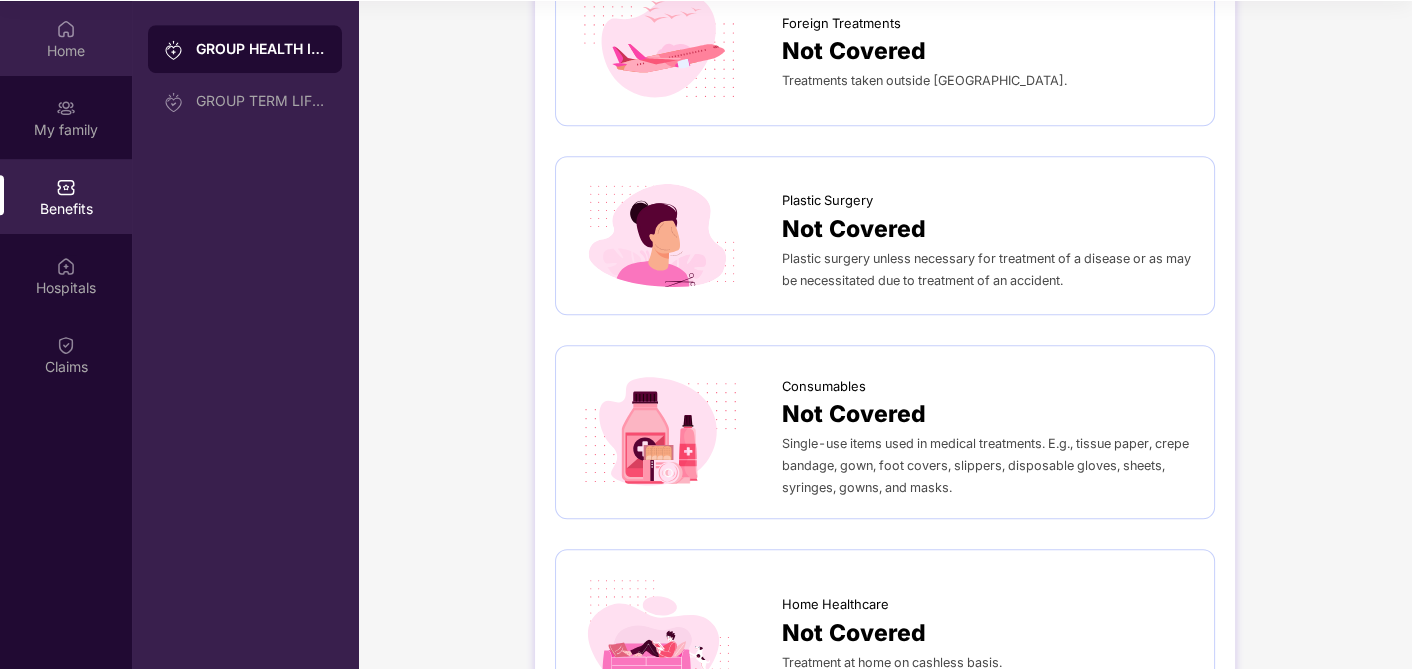 click on "Home" at bounding box center (66, 51) 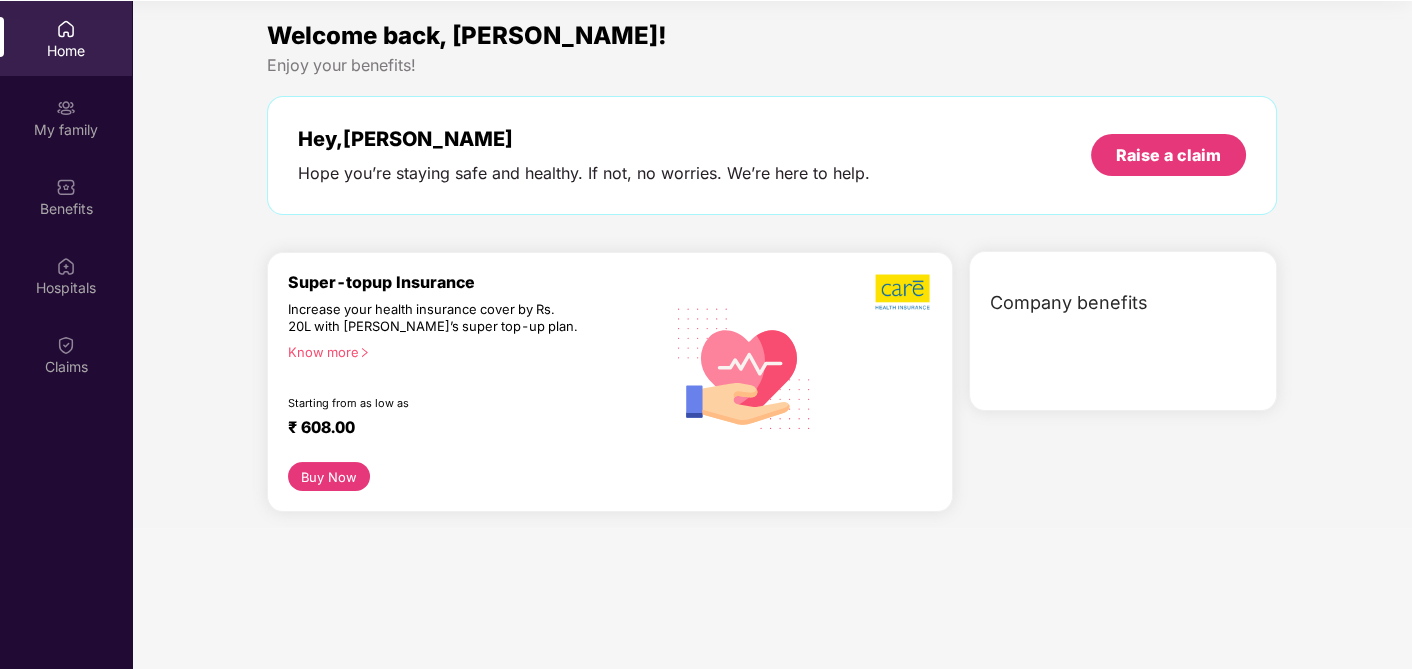 scroll, scrollTop: 0, scrollLeft: 0, axis: both 